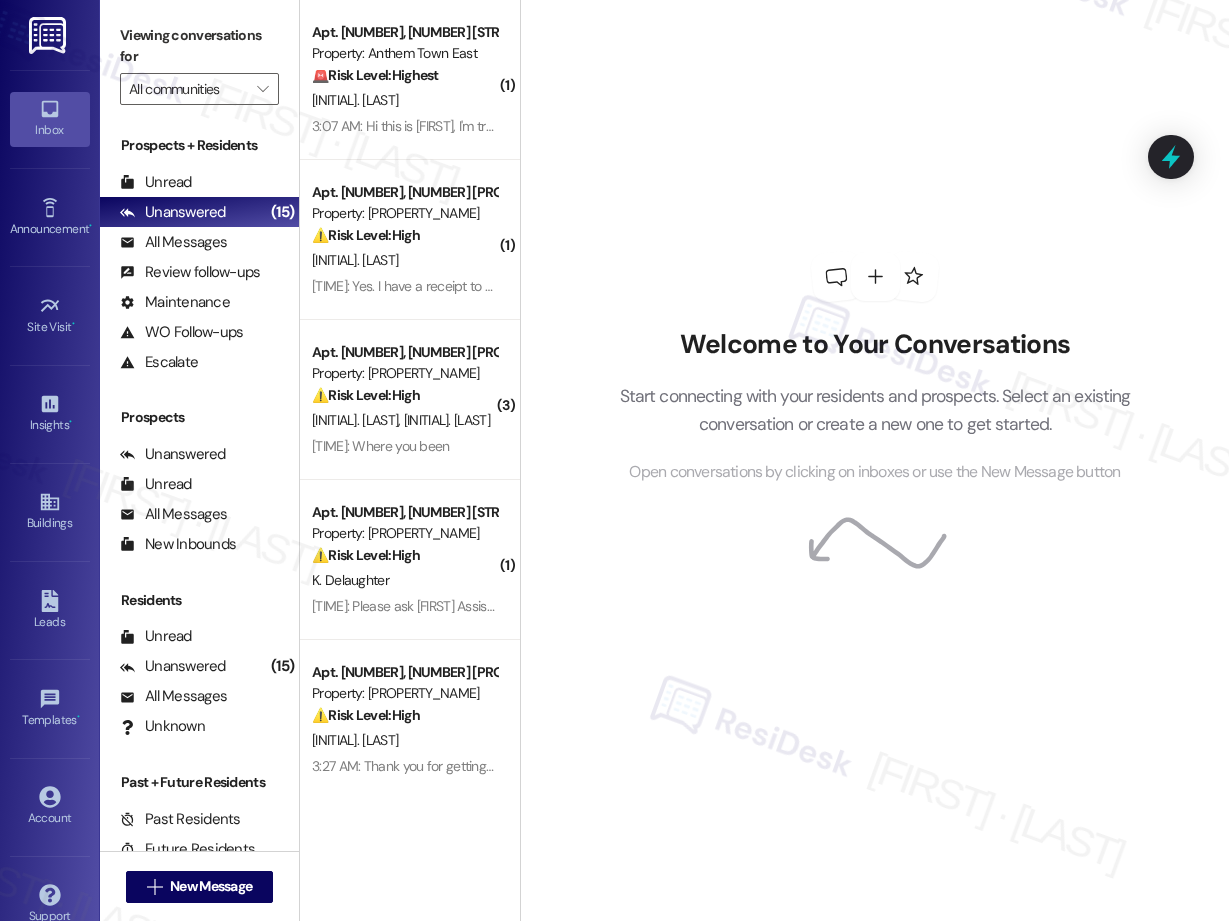 scroll, scrollTop: 0, scrollLeft: 0, axis: both 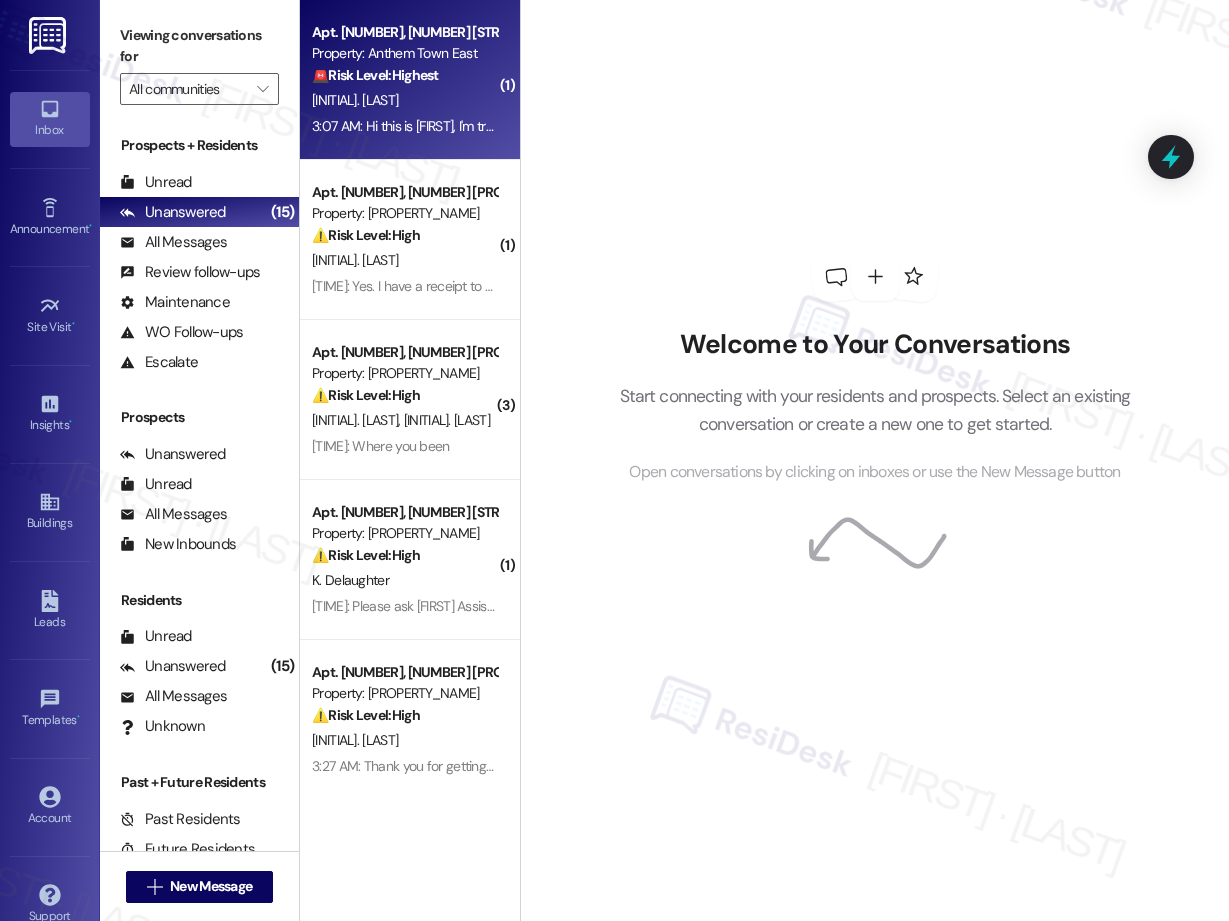 click on "[INITIAL]. [LAST]" at bounding box center (404, 100) 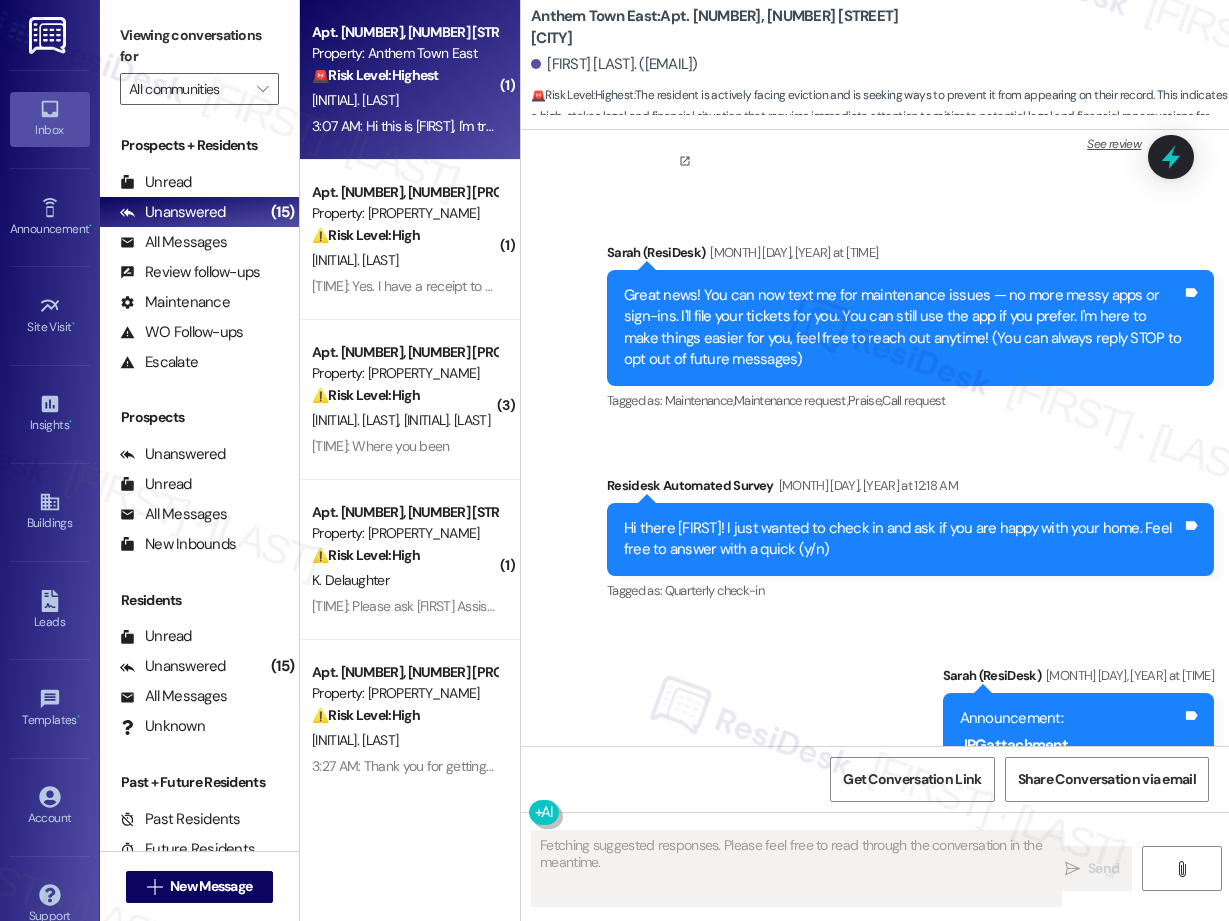 scroll, scrollTop: 3988, scrollLeft: 0, axis: vertical 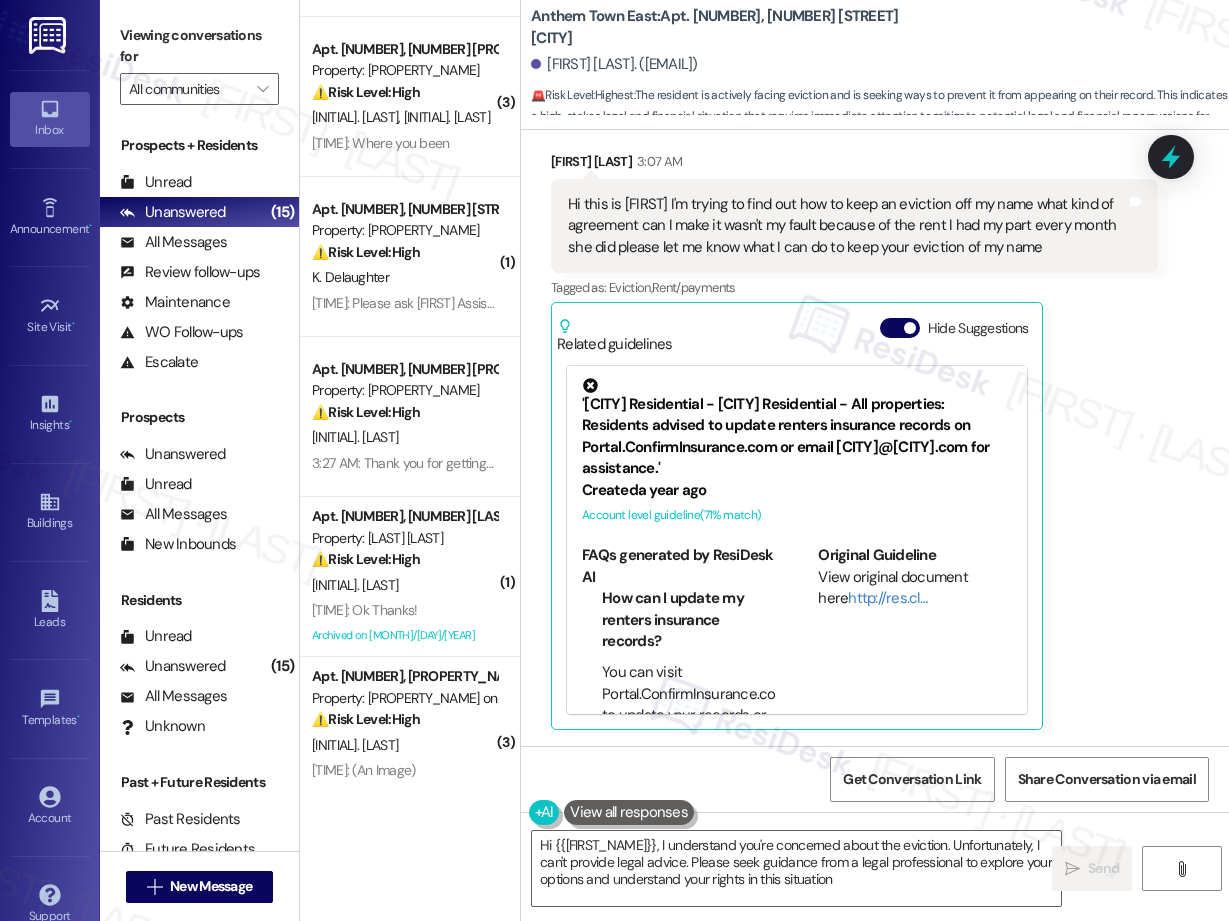 type on "Hi [FIRST], I understand you're concerned about the eviction. Unfortunately, I can't provide legal advice. Please seek guidance from a legal professional to explore your options and understand your rights in this situation." 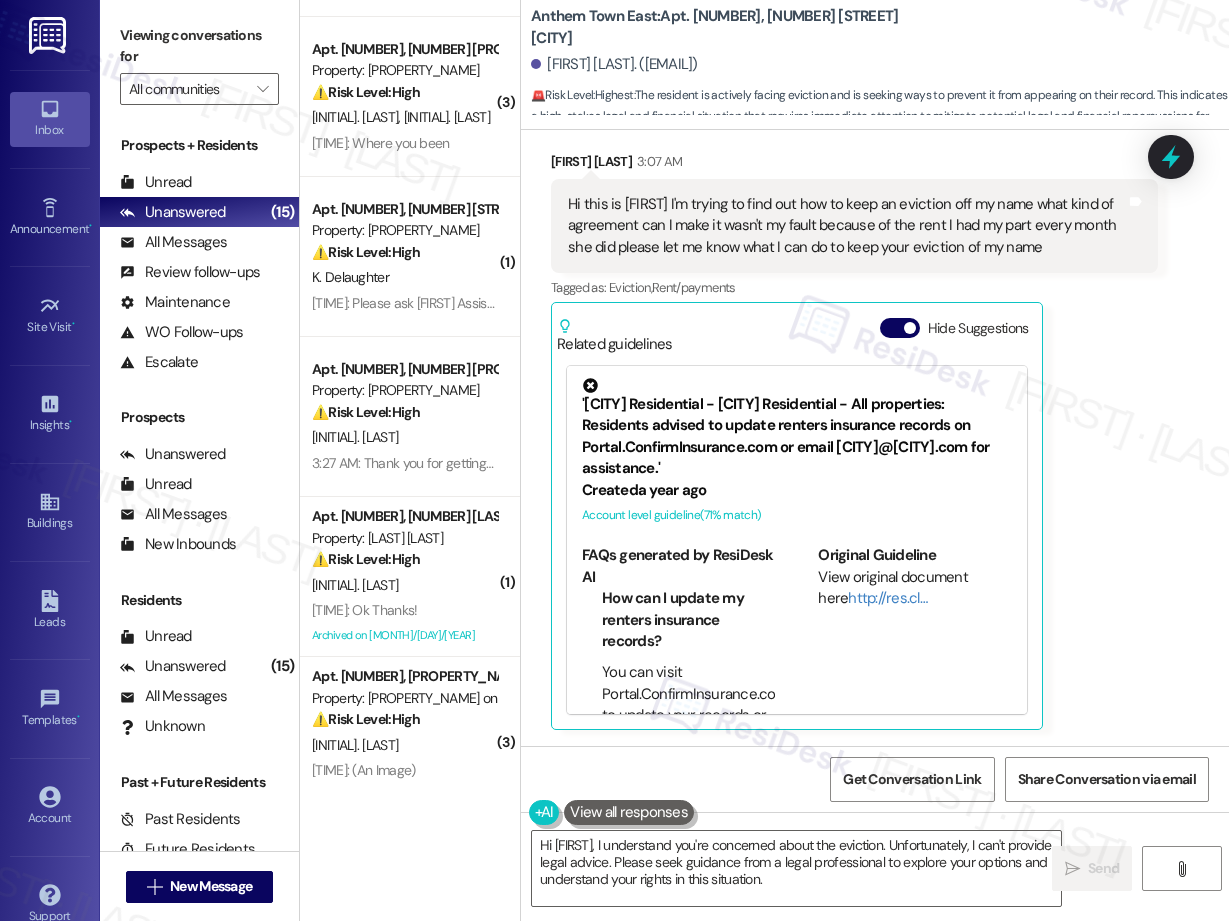 scroll, scrollTop: 33, scrollLeft: 0, axis: vertical 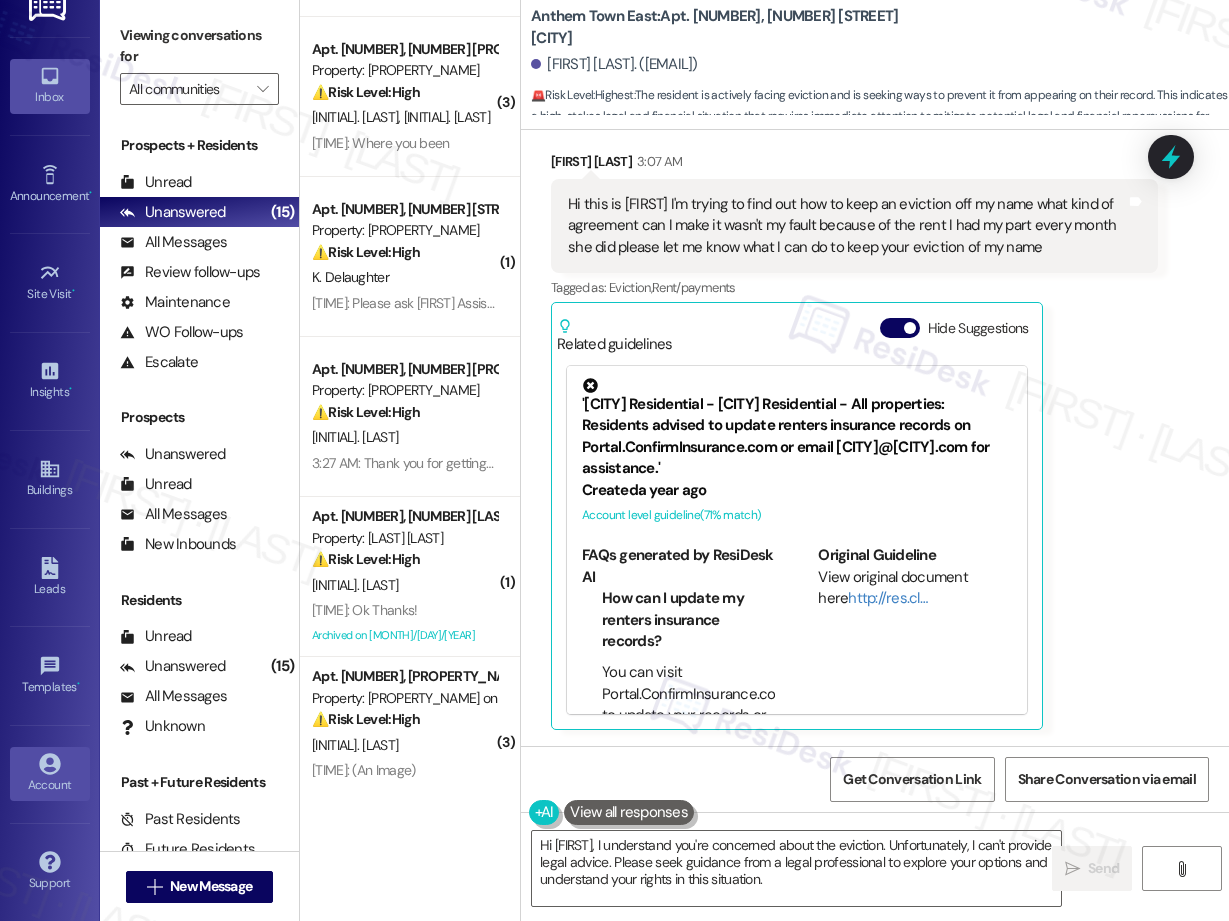 click 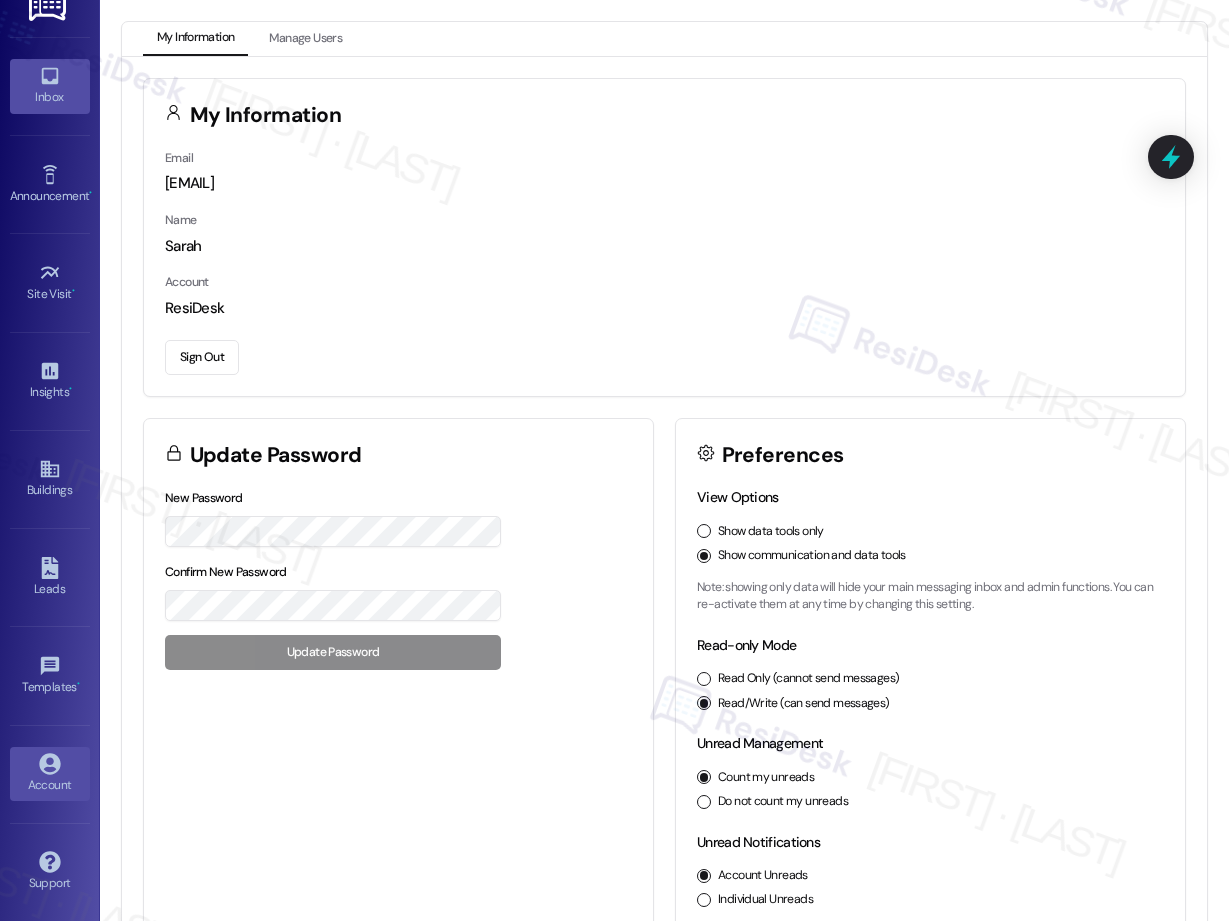 click on "Inbox" at bounding box center [50, 86] 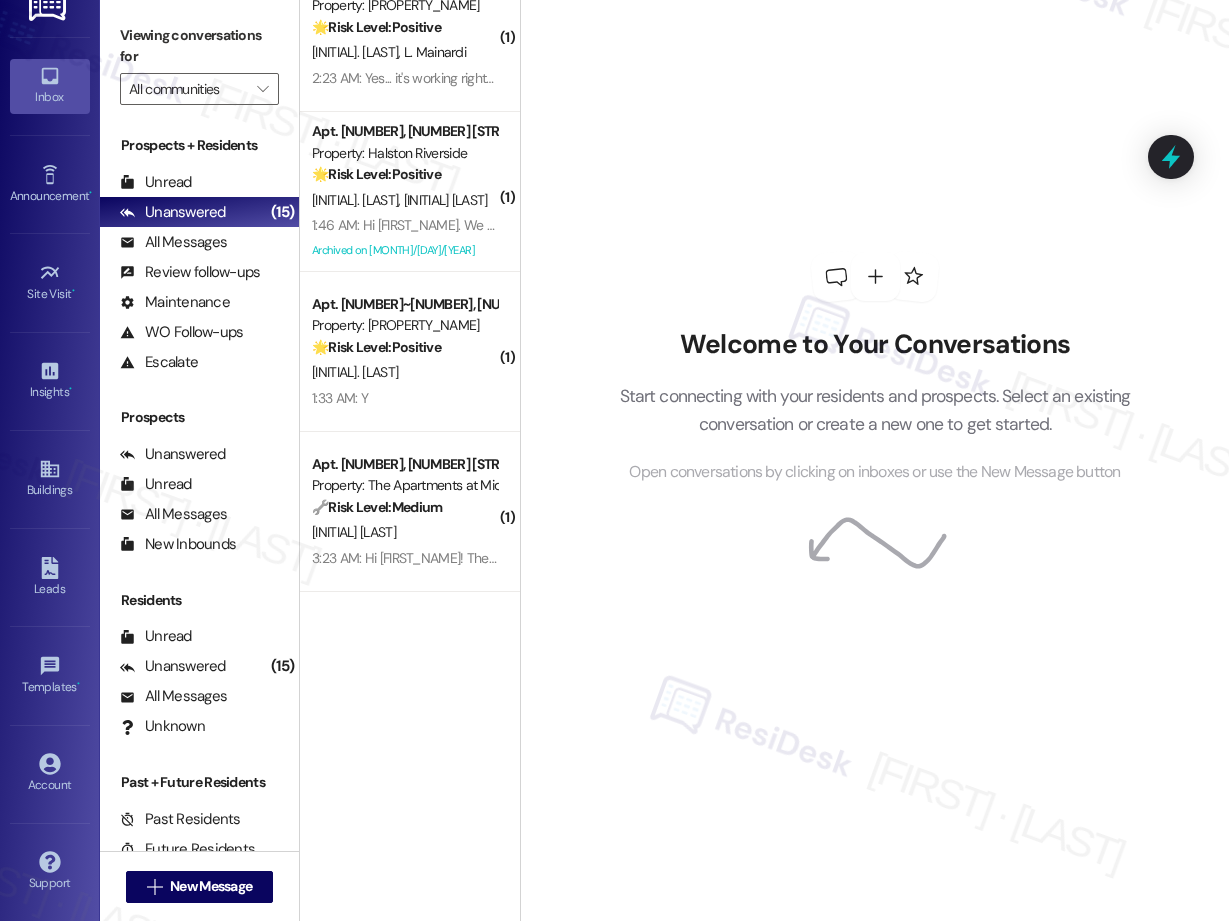 scroll, scrollTop: 7221, scrollLeft: 0, axis: vertical 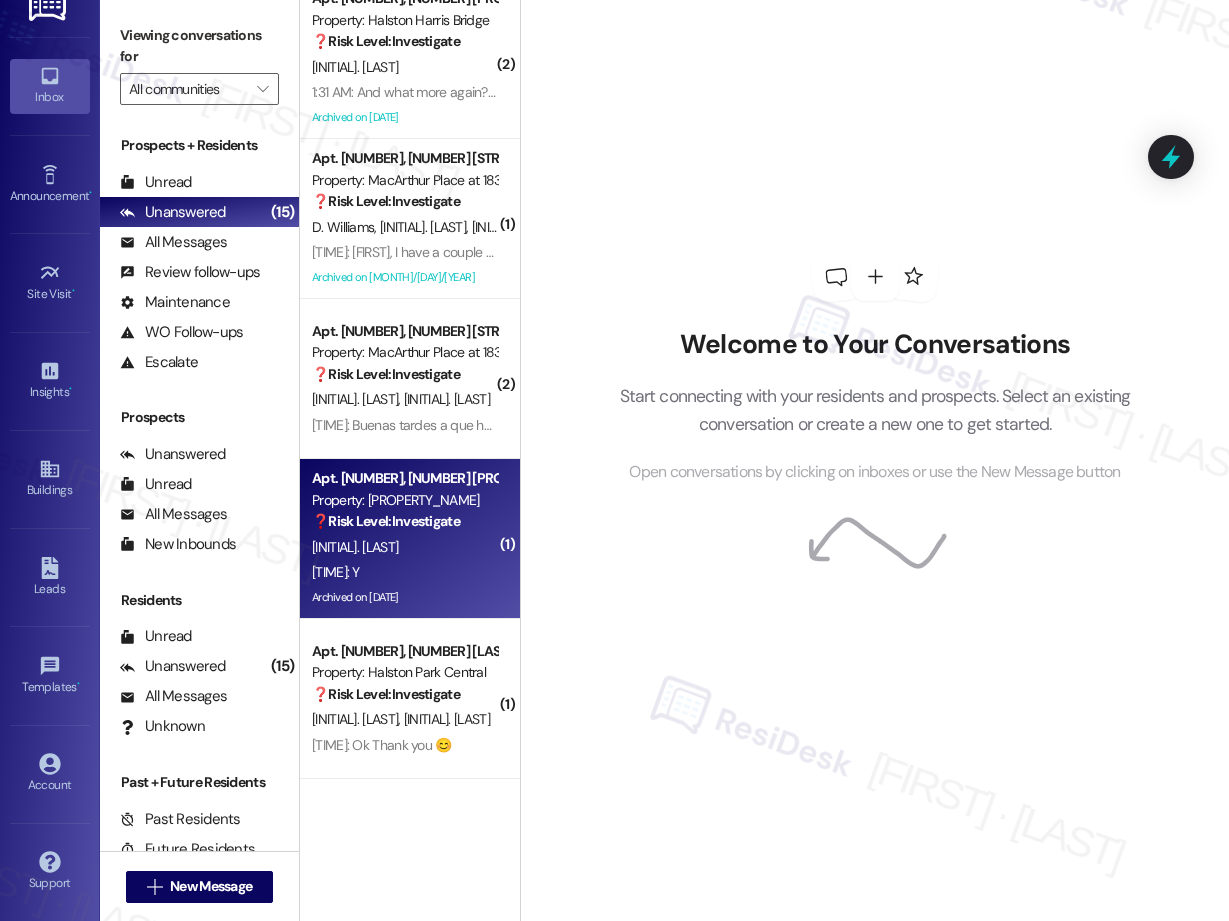 click on "1:39 AM: Y 1:39 AM: Y" at bounding box center [404, 572] 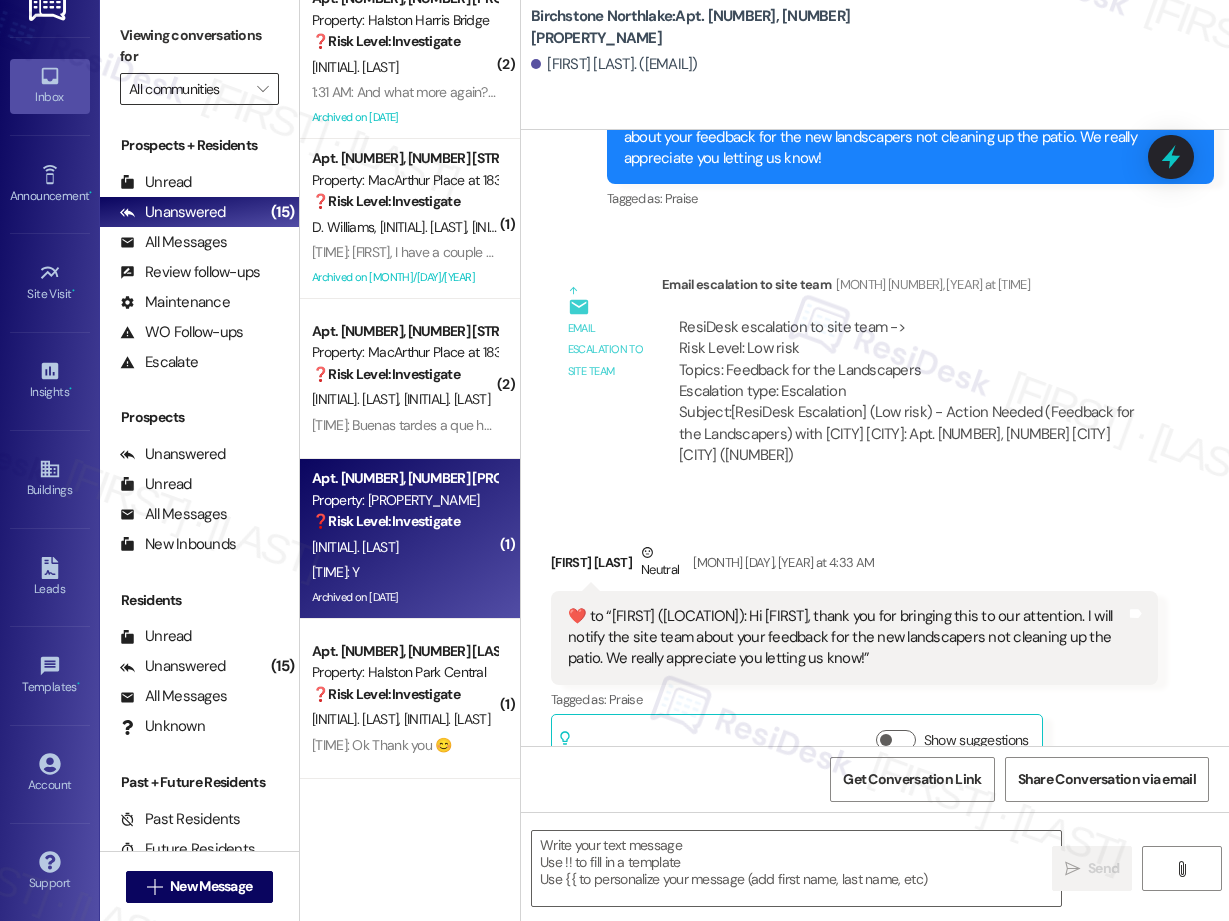 type on "Fetching suggested responses. Please feel free to read through the conversation in the meantime." 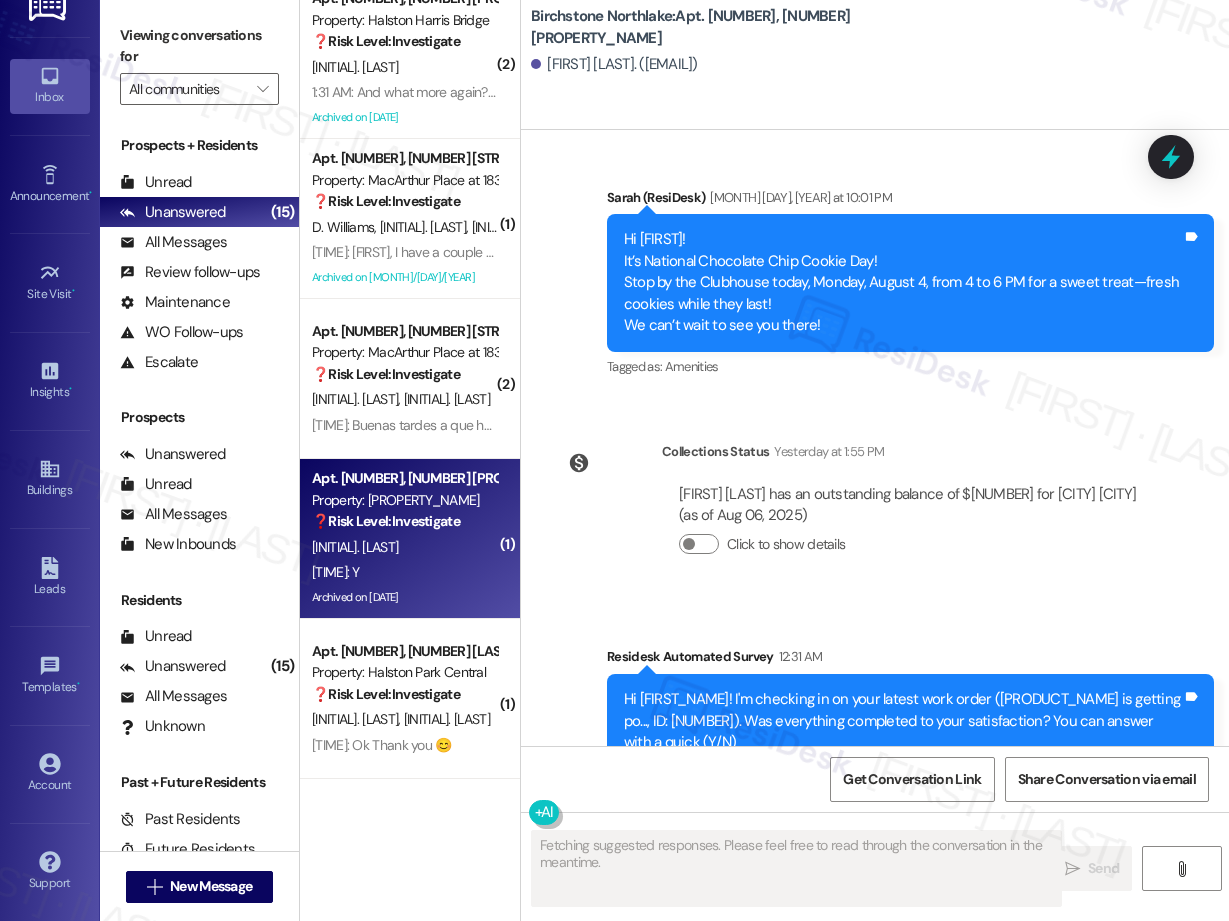 scroll, scrollTop: 4190, scrollLeft: 0, axis: vertical 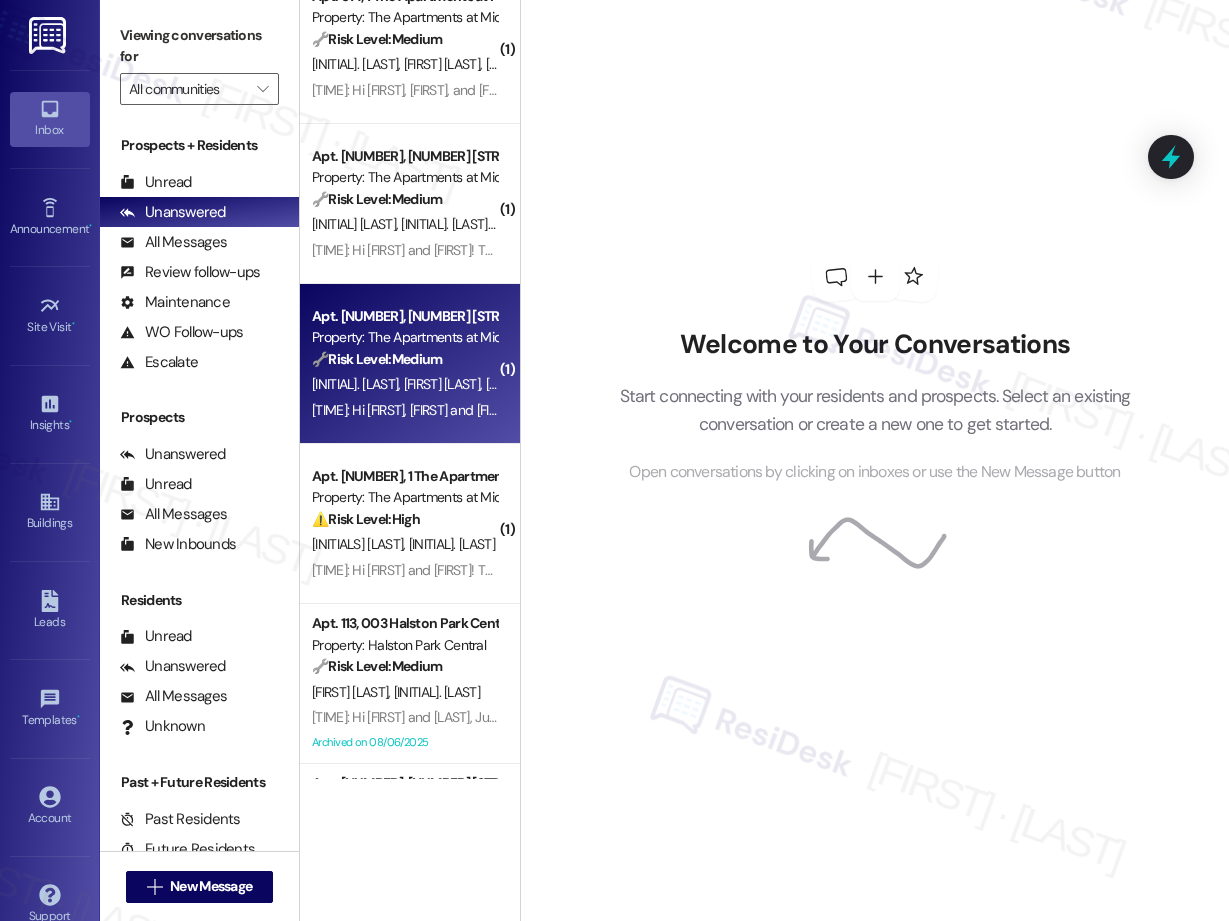 click on "Apt. [NUMBER], 1 The Apartments at Midtown 501 Property: The Apartments at Midtown 501 🔧 Risk Level: Medium The resident responded negatively to a follow-up regarding a completed work order. This indicates a potential issue with the completed work, but does not suggest an emergency or immediate risk. Further investigation is needed to determine the nature and severity of the problem. [INITIALS] [INITIALS] [INITIALS] [TIME]: Hi [FIRST] , [FIRST] and [FIRST] !
The leasing office is temporarily closed for the rest of today and tomorrow morning. Please submit any work orders via the Resident Portal. For emergency work orders, call the office and select the emergency option. We apologize for any inconvenience. [TIME]: Hi [FIRST] , [FIRST] and [FIRST] !
The leasing office is temporarily closed for the rest of today and tomorrow morning. Please submit any work orders via the Resident Portal. For emergency work orders, call the office and select the emergency option. We apologize for any inconvenience." at bounding box center (410, 364) 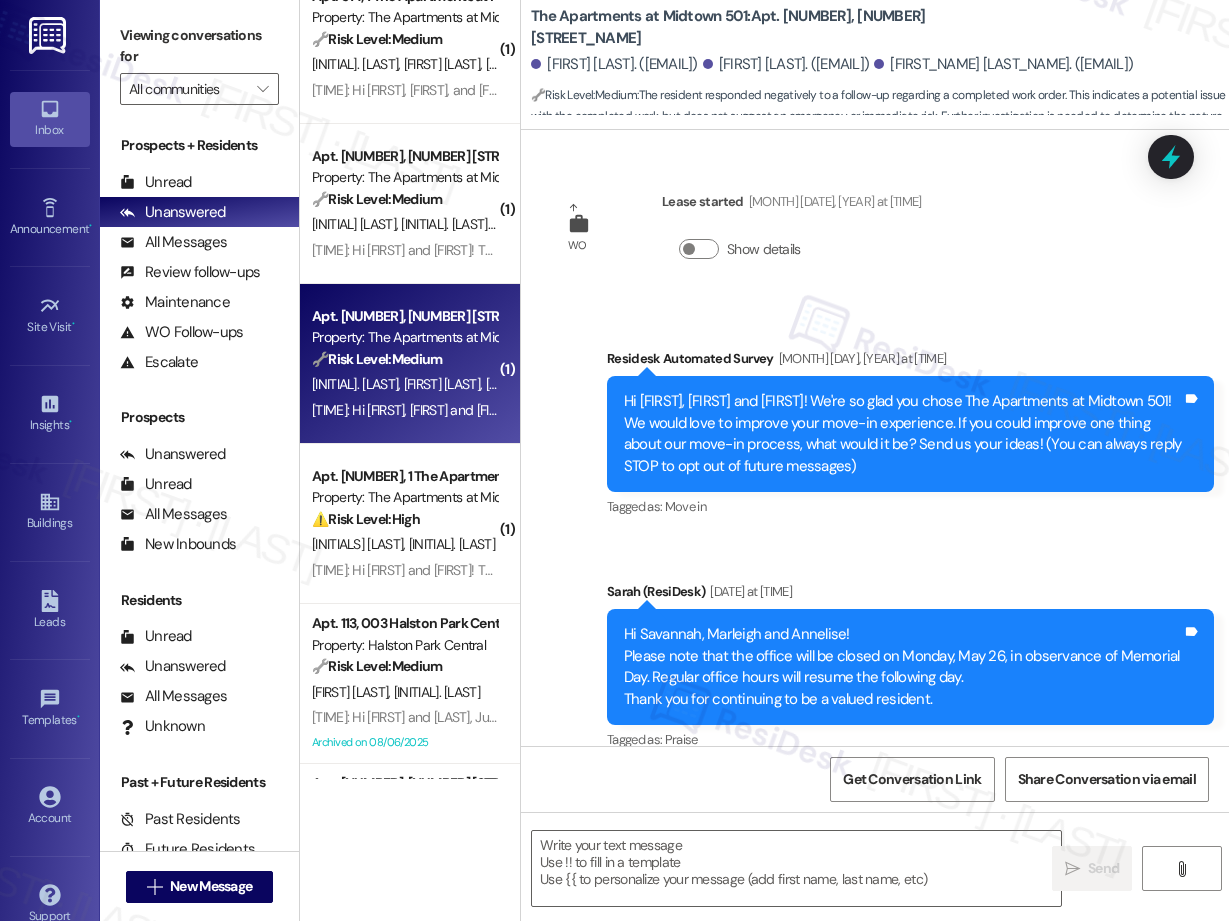 scroll, scrollTop: 3040, scrollLeft: 0, axis: vertical 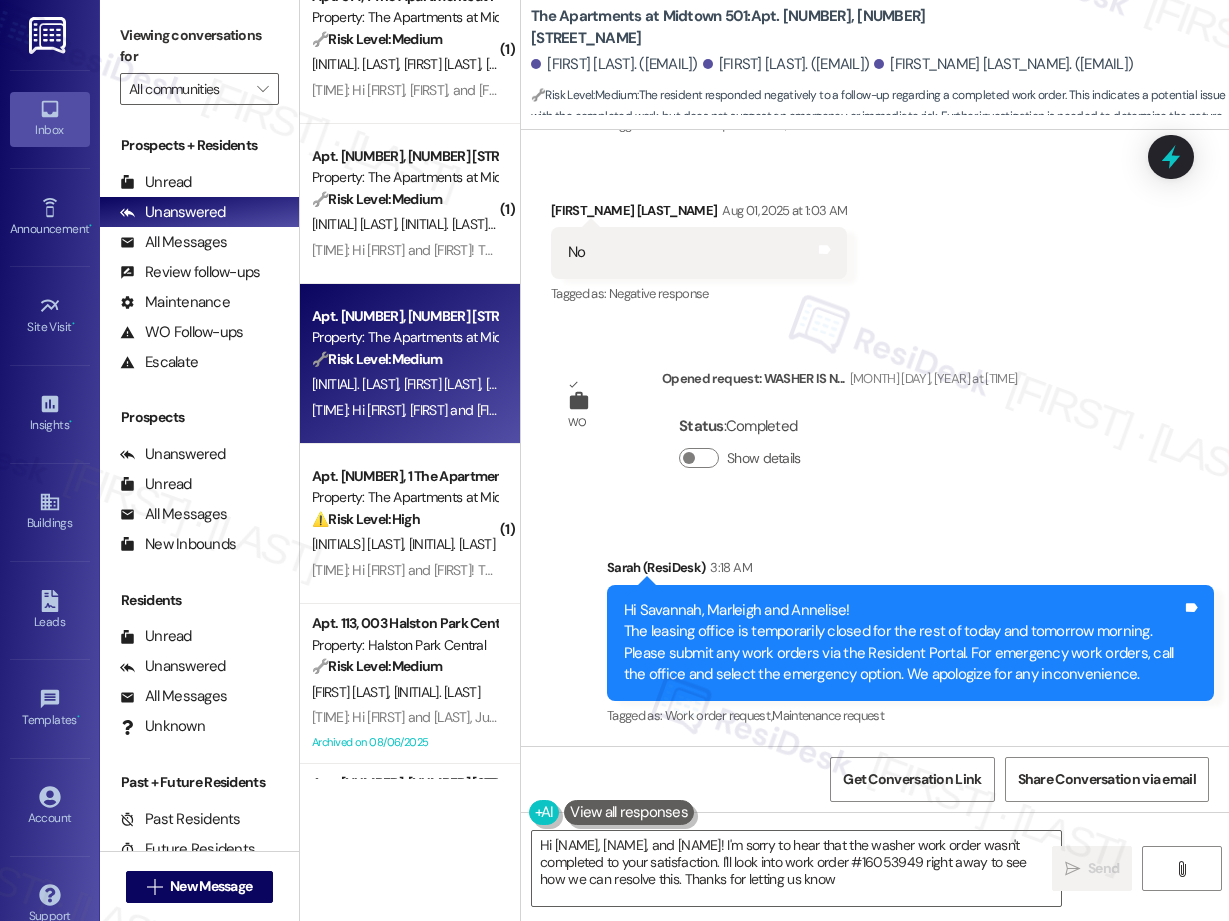 type on "Hi Savannah, Marleigh, and Annelise! I'm sorry to hear that the washer work order wasn't completed to your satisfaction. I'll look into work order #[NUMBER] right away to see how we can resolve this. Thanks for letting us know!" 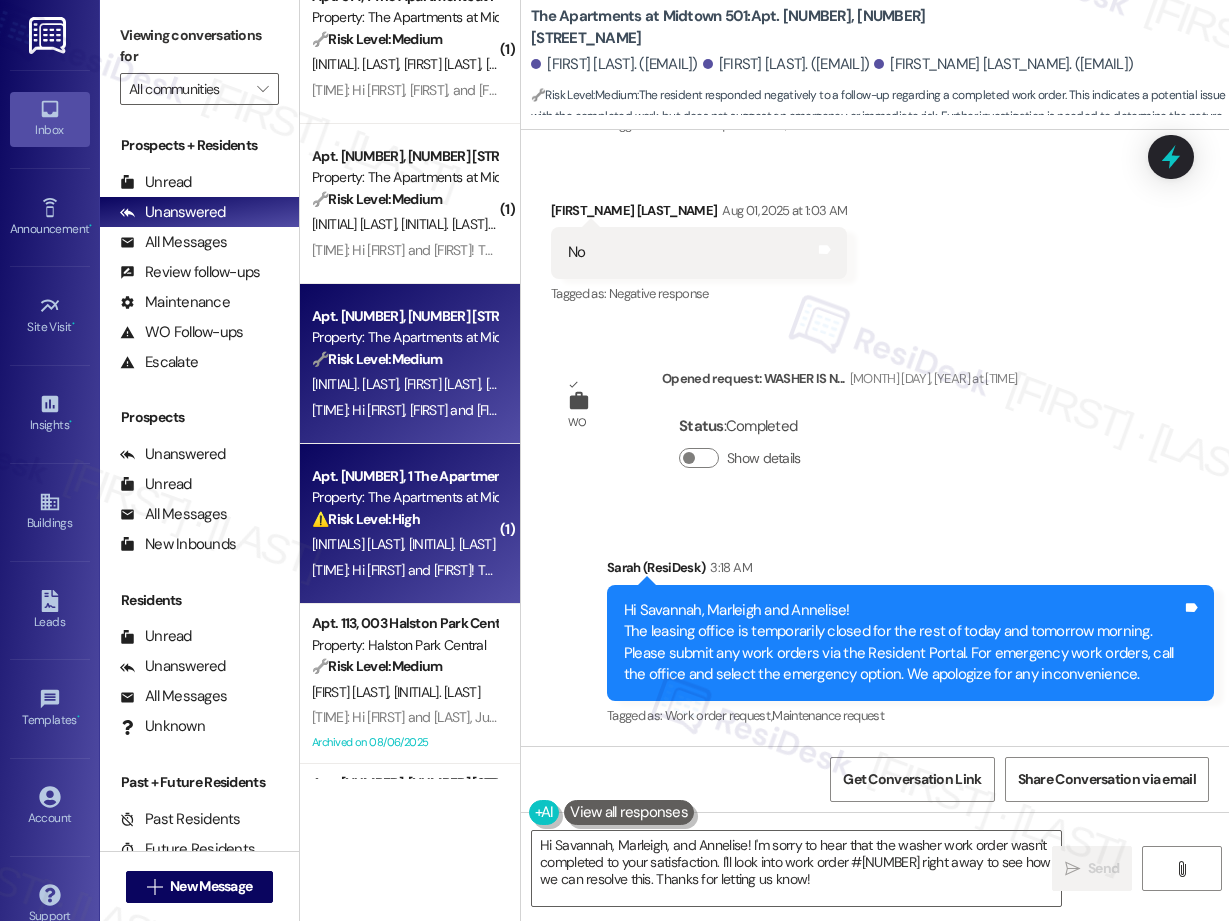 click on "Property: The Apartments at Midtown 501" at bounding box center [404, 497] 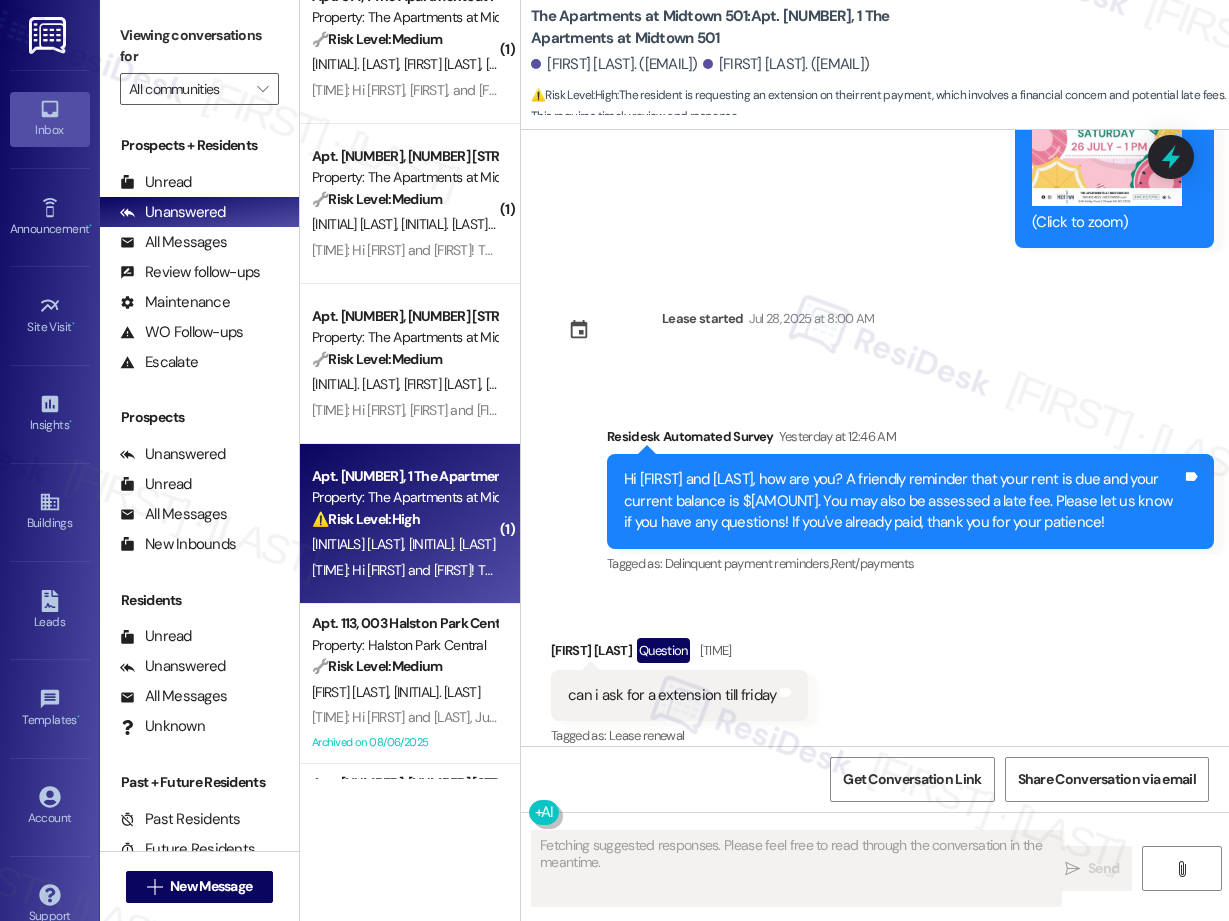 scroll, scrollTop: 12997, scrollLeft: 0, axis: vertical 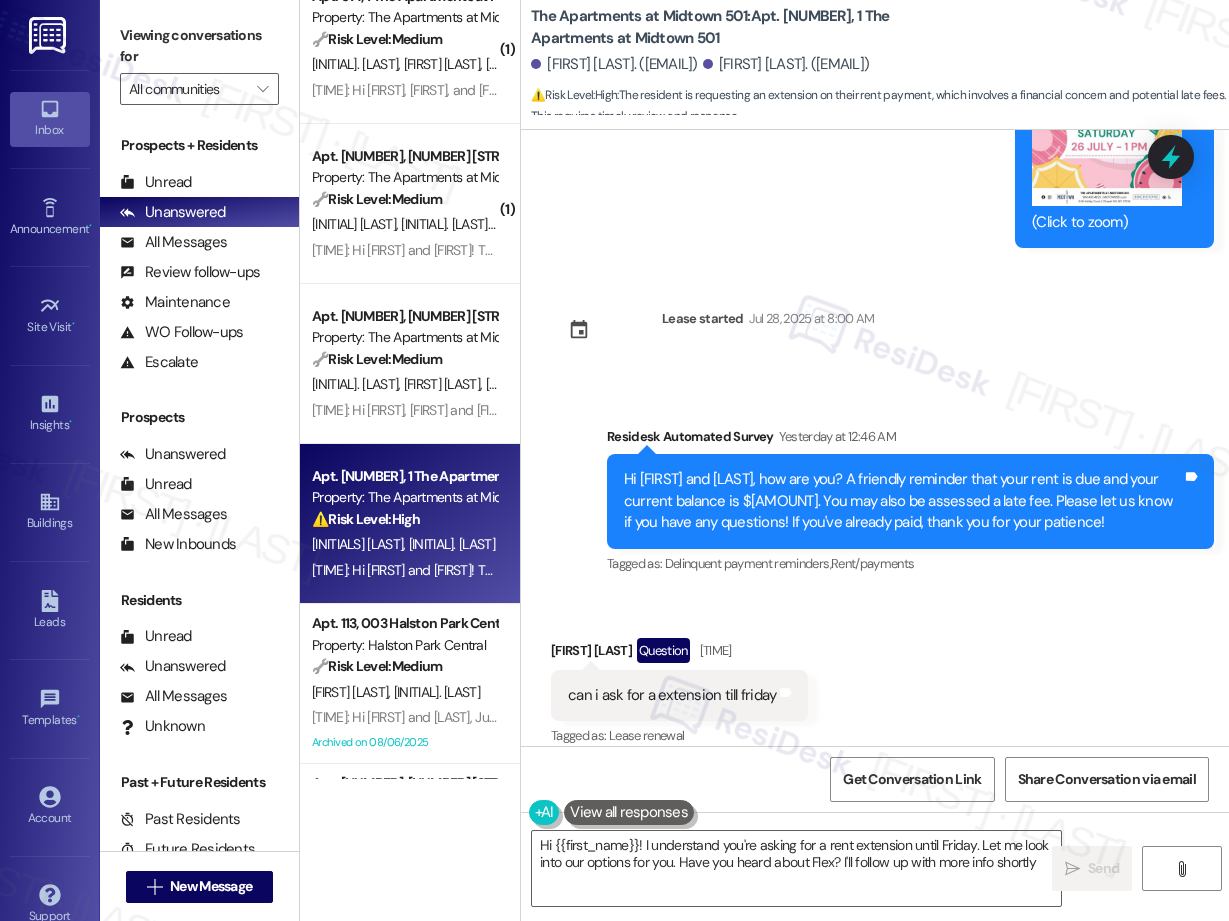 type on "Hi [FIRST] ! I understand you're asking for a rent extension until Friday. Let me look into our options for you. Have you heard about Flex? I'll follow up with more info shortly!" 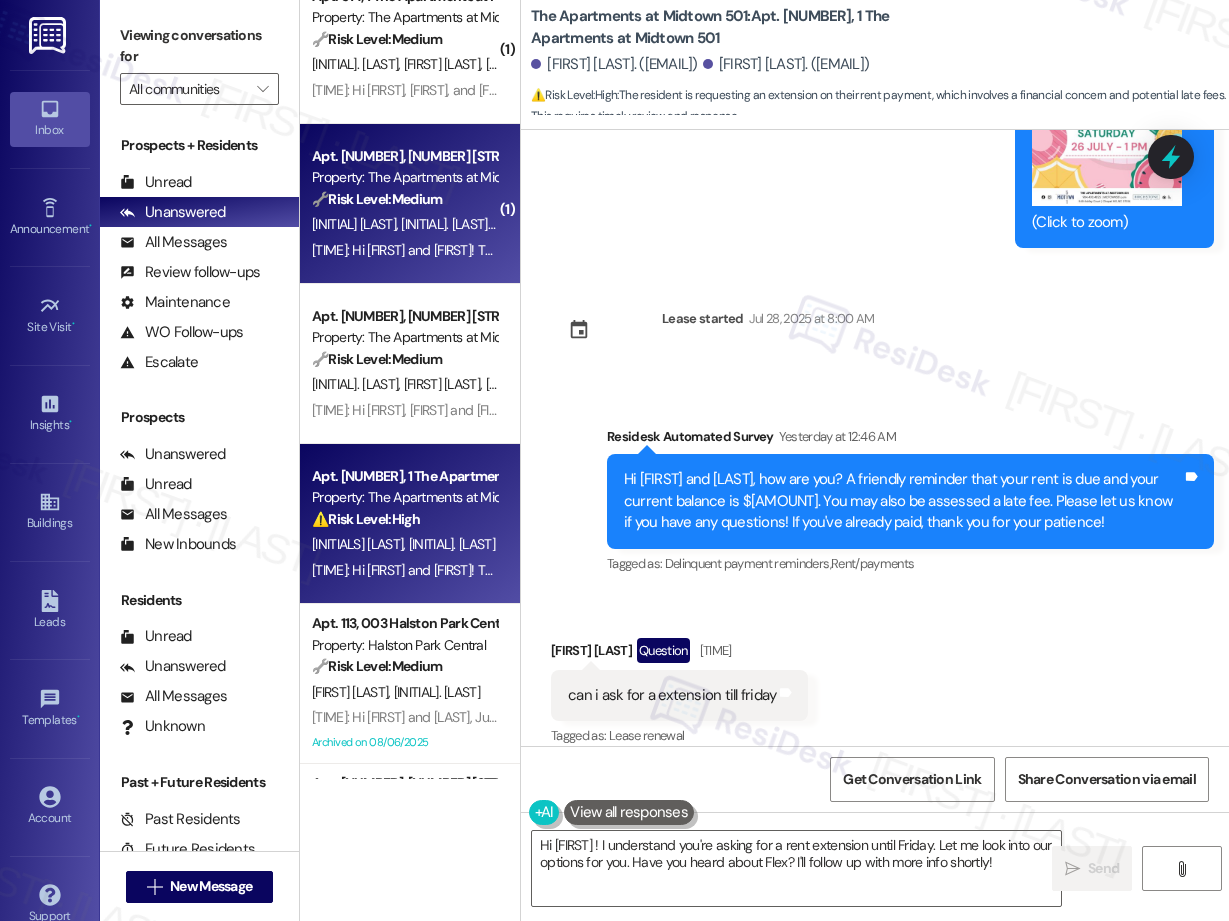 click on "[TIME]: Hi [FIRST] and [FIRST]!
The leasing office is temporarily closed for the rest of today and tomorrow morning. Please submit any work orders via the Resident Portal. For emergency work orders, call the office and select the emergency option. We apologize for any inconvenience. [TIME]: Hi [FIRST] and [FIRST]!
The leasing office is temporarily closed for the rest of today and tomorrow morning. Please submit any work orders via the Resident Portal. For emergency work orders, call the office and select the emergency option. We apologize for any inconvenience." at bounding box center [404, 250] 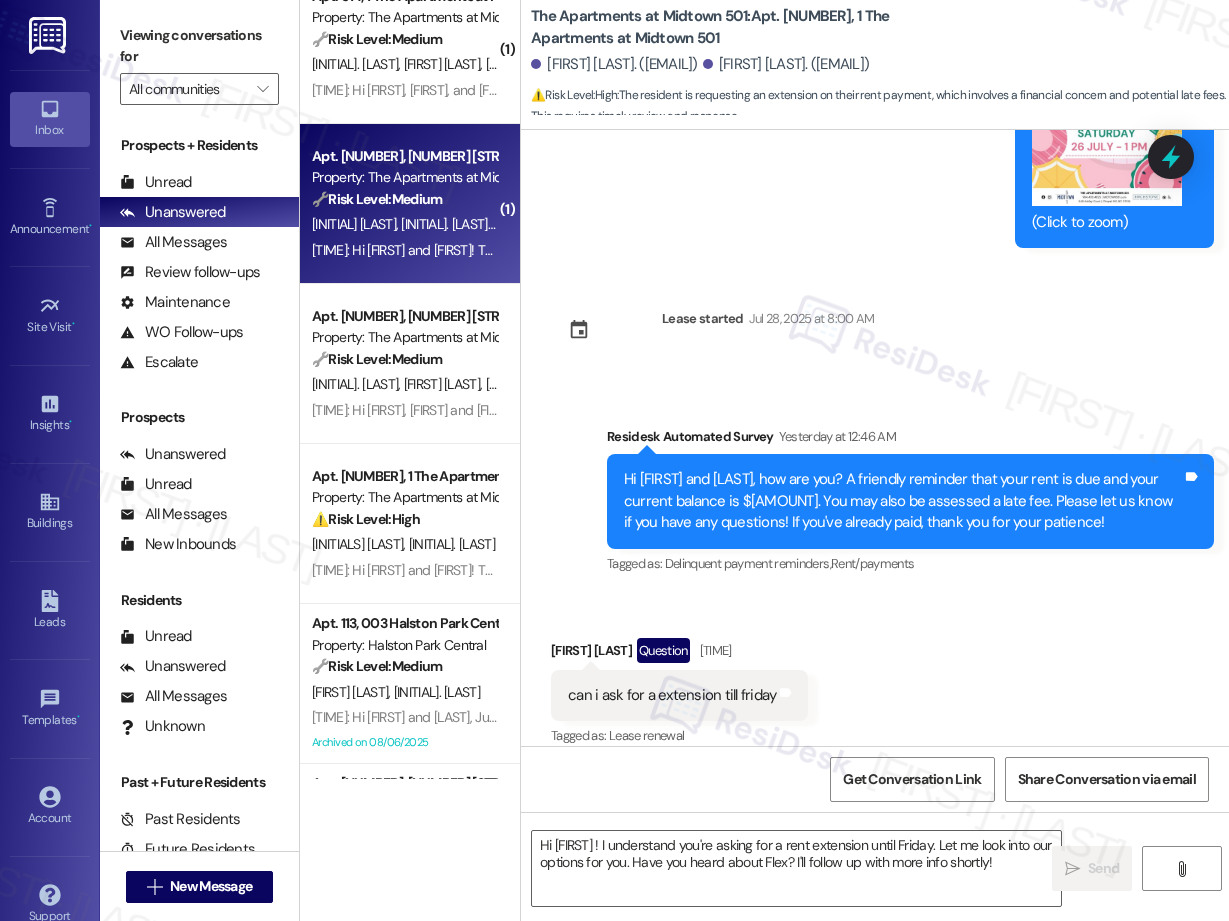 scroll, scrollTop: 6435, scrollLeft: 0, axis: vertical 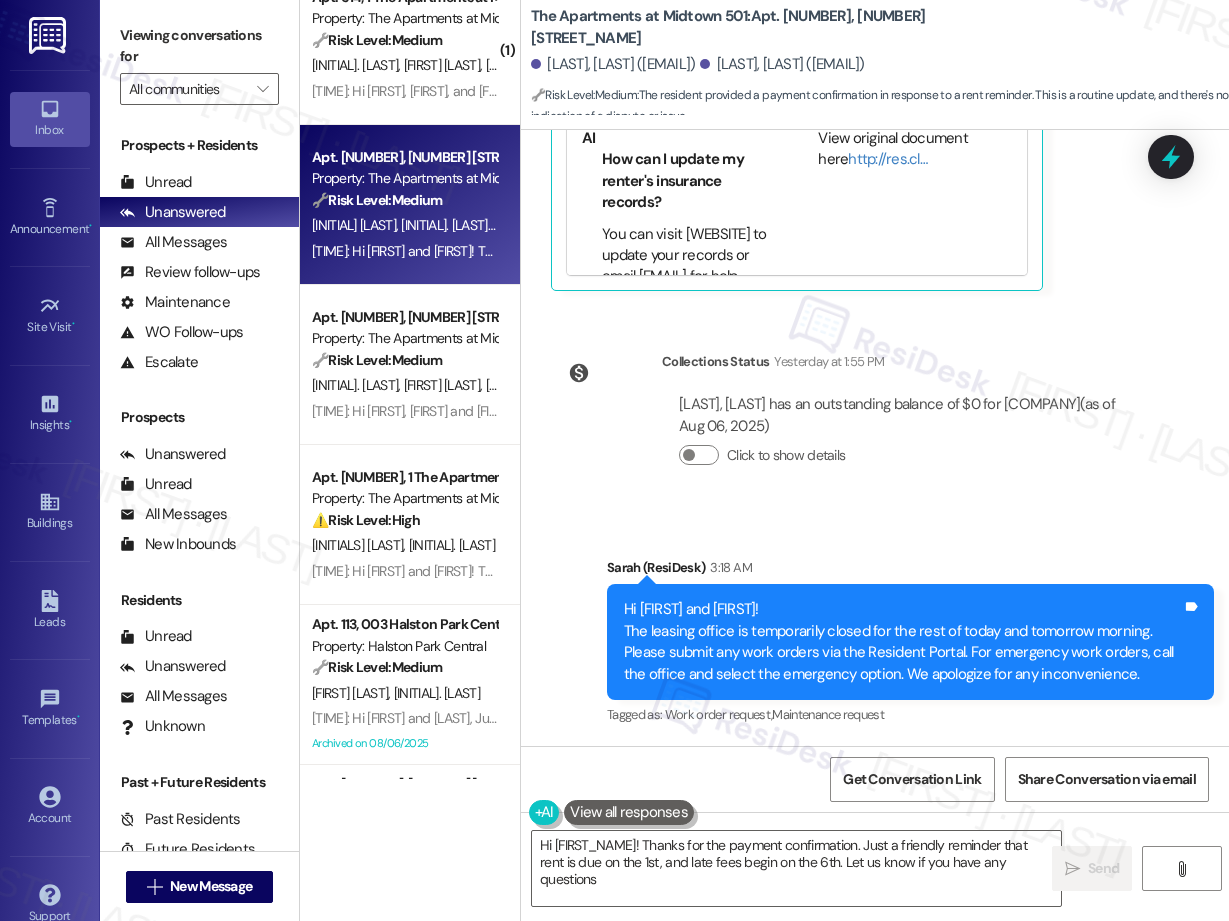 type on "Hi [FIRST]! Thanks for the payment confirmation. Just a friendly reminder that rent is due on the 1st, and late fees begin on the 6th. Let me know if you have any questions!" 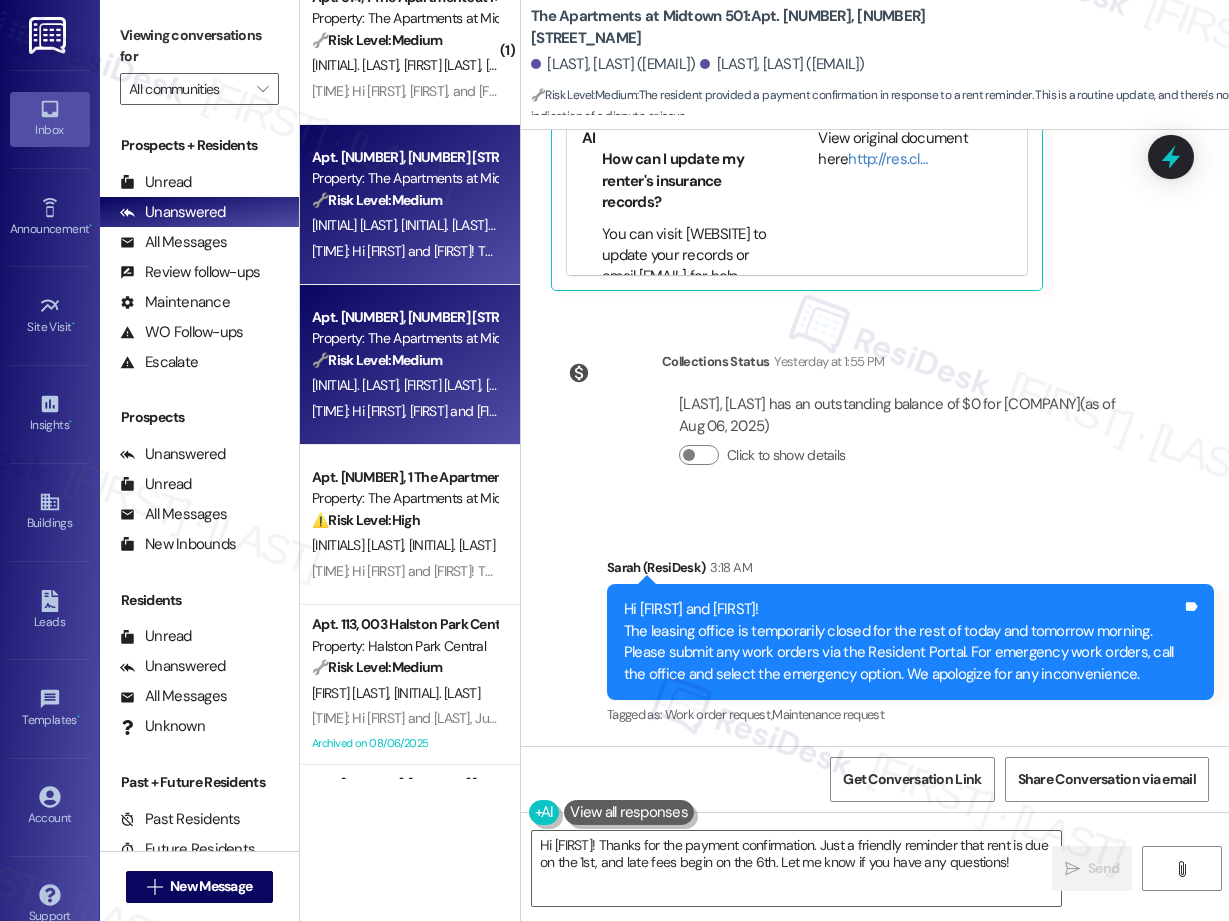 click on "Property: The Apartments at Midtown 501" at bounding box center [404, 338] 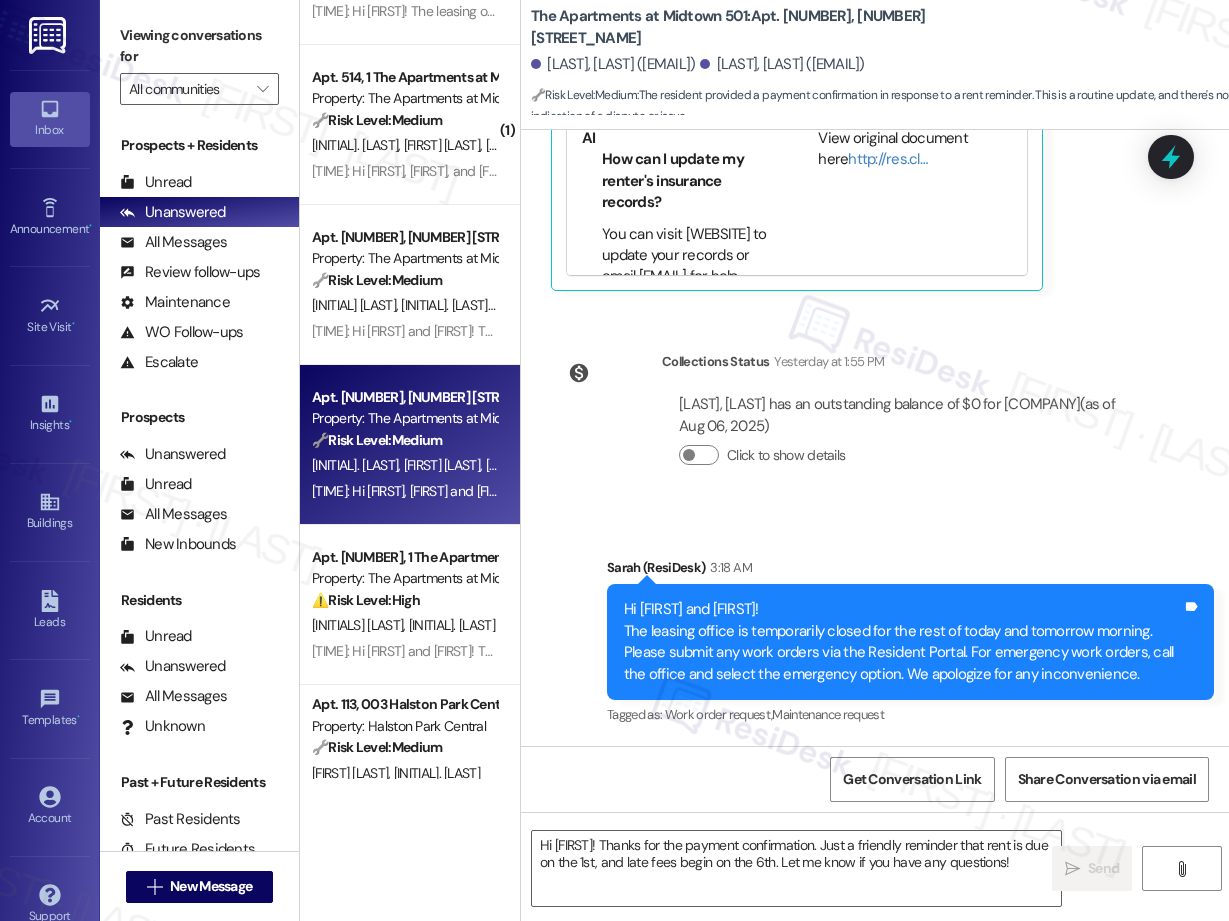 type on "Fetching suggested responses. Please feel free to read through the conversation in the meantime." 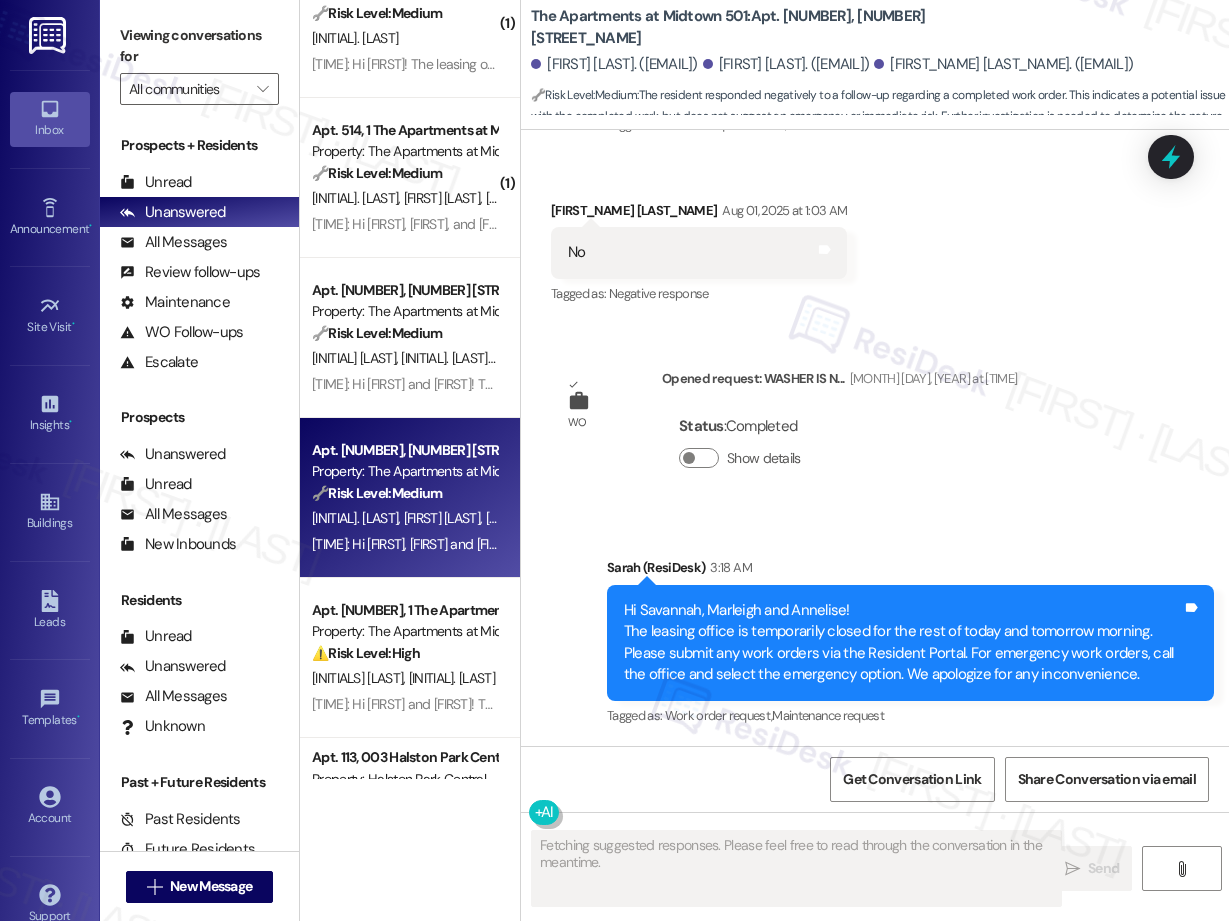 scroll, scrollTop: 5520, scrollLeft: 0, axis: vertical 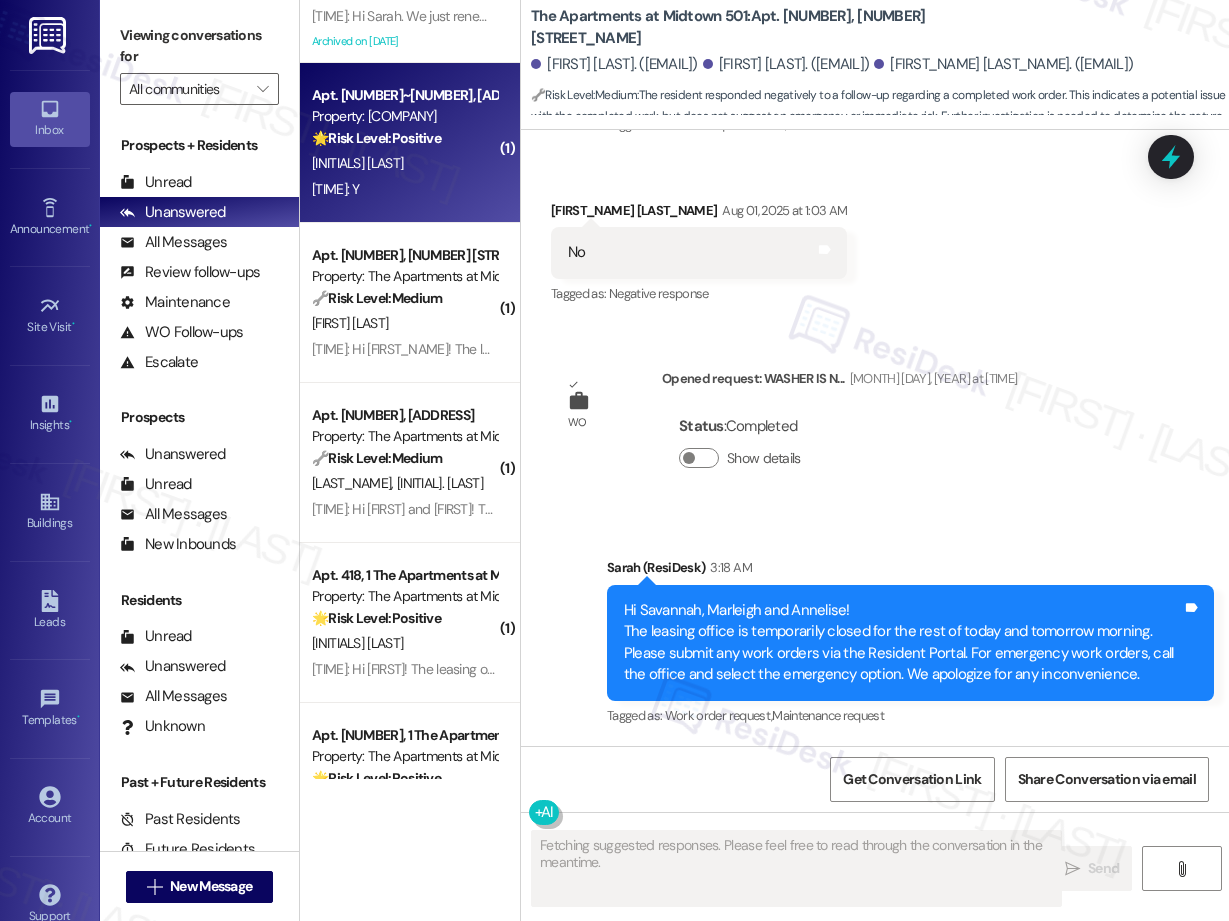 click on "Apt. [NUMBER]~[NUMBER], [NUMBER] [STREET_NAME] Property: [BRAND_NAME] 🌟  Risk Level:  Positive The resident responded positively to a check-in regarding a completed work order. This indicates satisfaction and positive engagement. [INITIALS]. [INITIALS] [TIME]: Y [TIME]: Y" at bounding box center (410, 143) 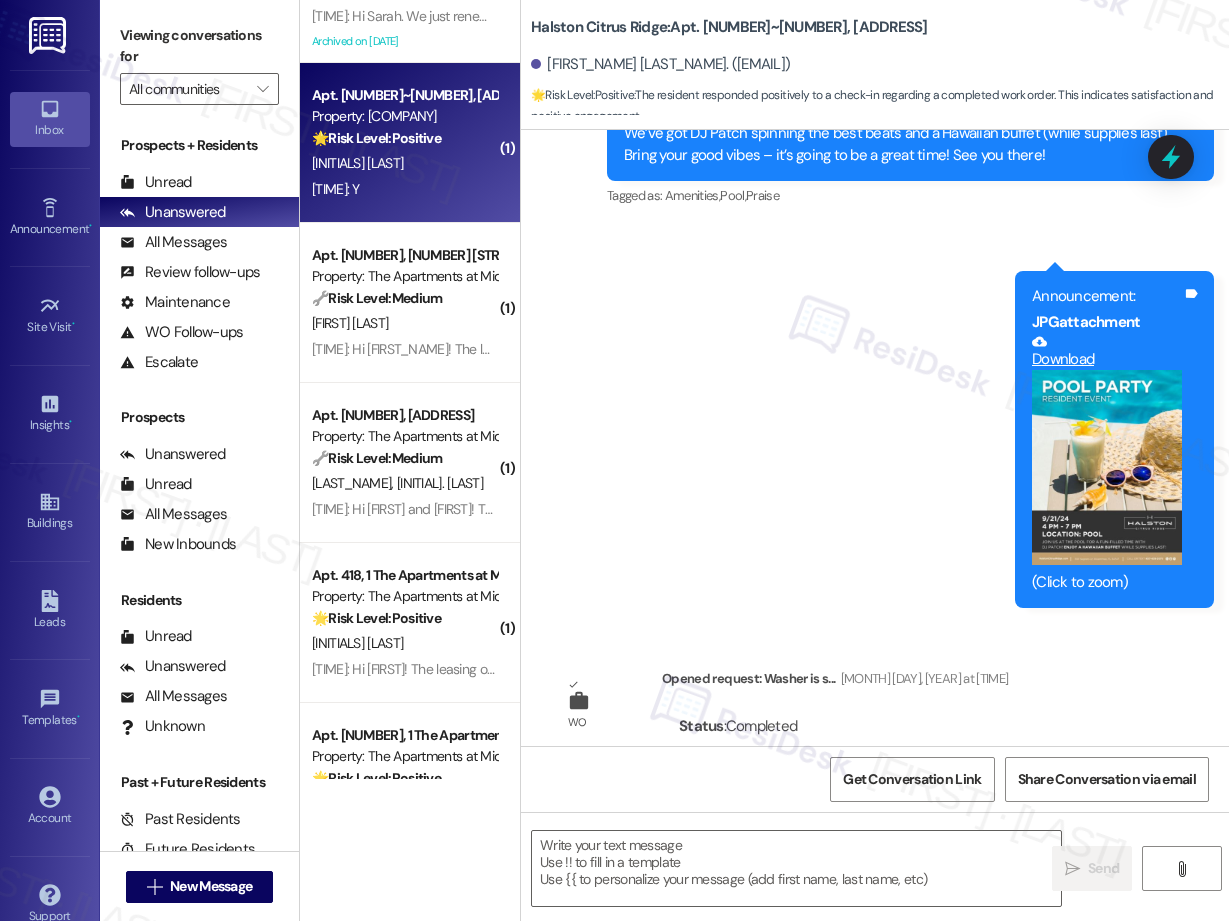 type on "Fetching suggested responses. Please feel free to read through the conversation in the meantime." 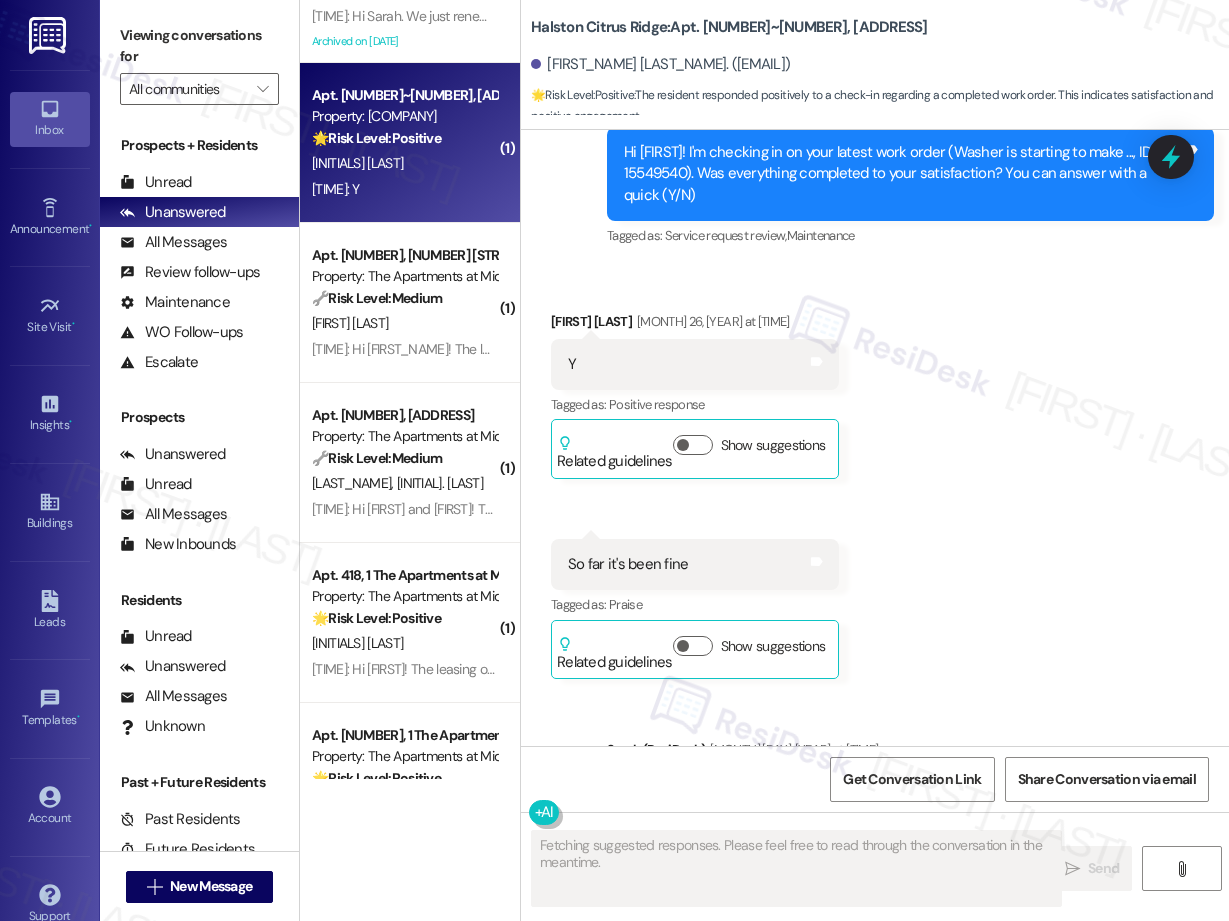 scroll, scrollTop: 18518, scrollLeft: 0, axis: vertical 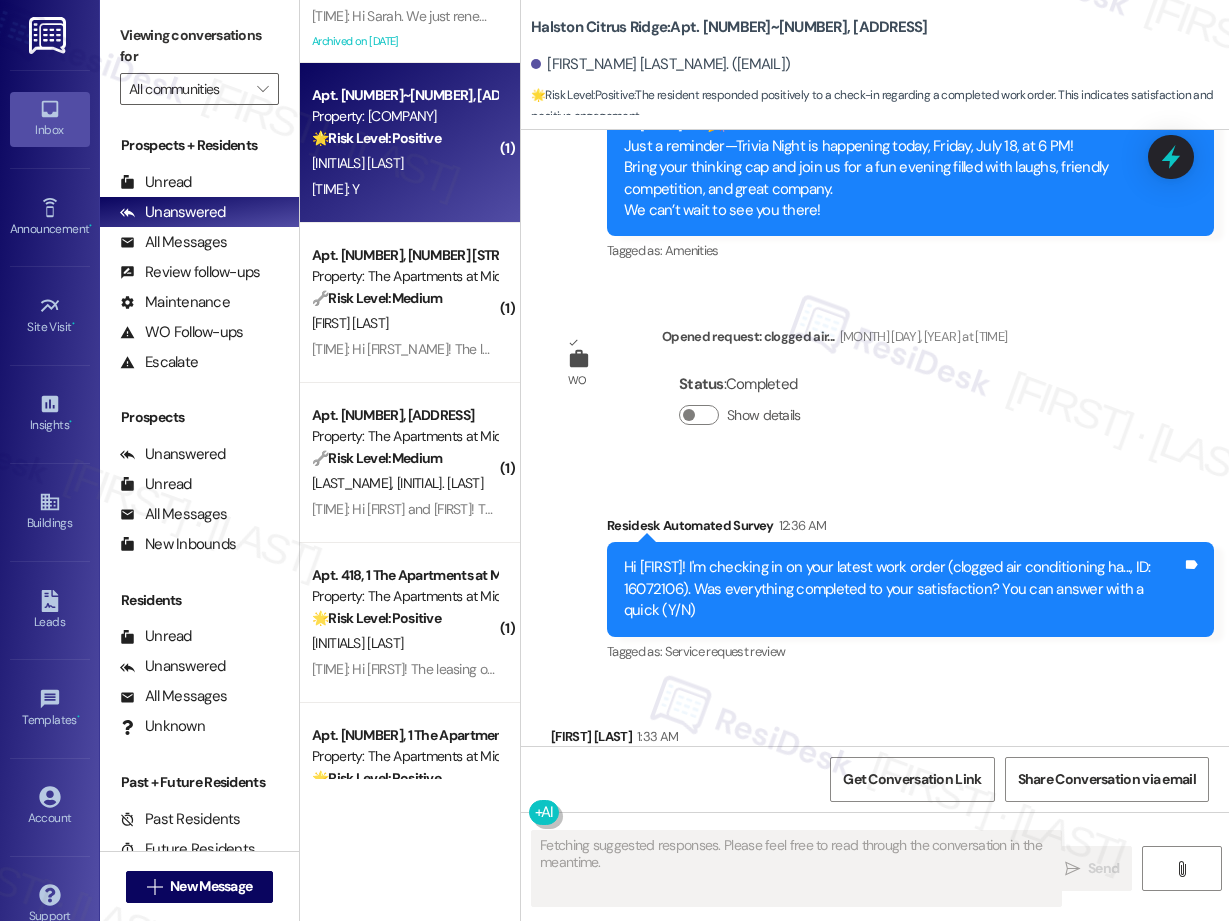 type 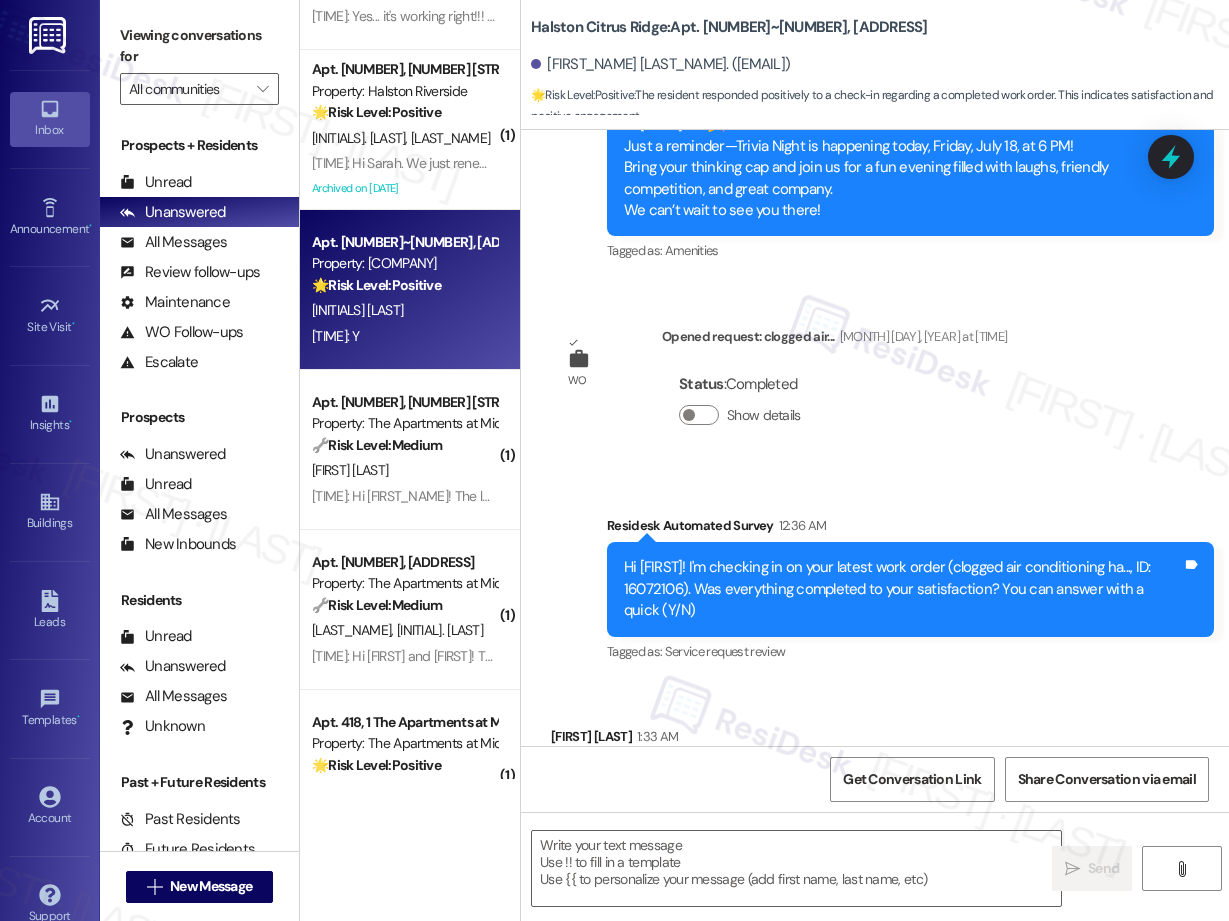 scroll, scrollTop: 5229, scrollLeft: 0, axis: vertical 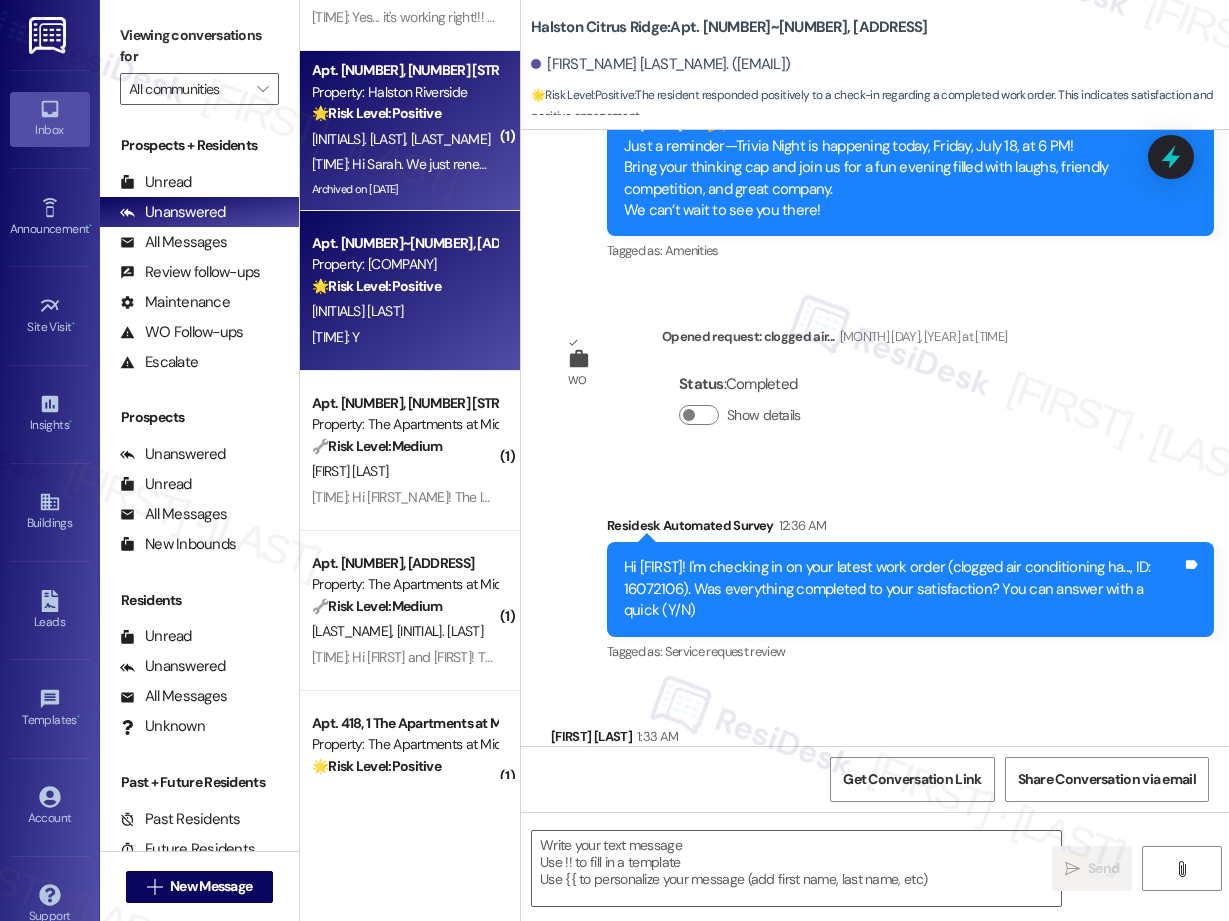 click on "Archived on [DATE]" at bounding box center [404, 189] 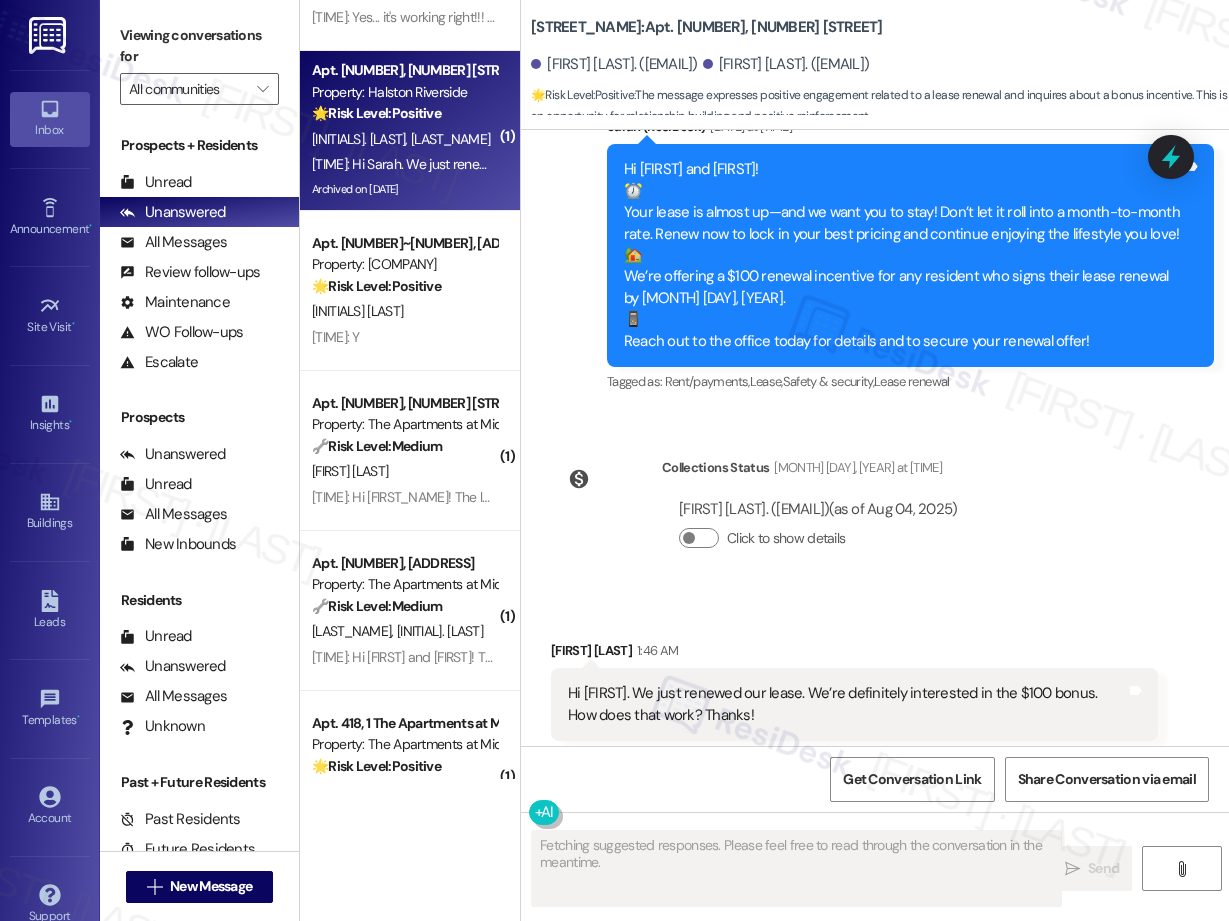 scroll, scrollTop: 23324, scrollLeft: 0, axis: vertical 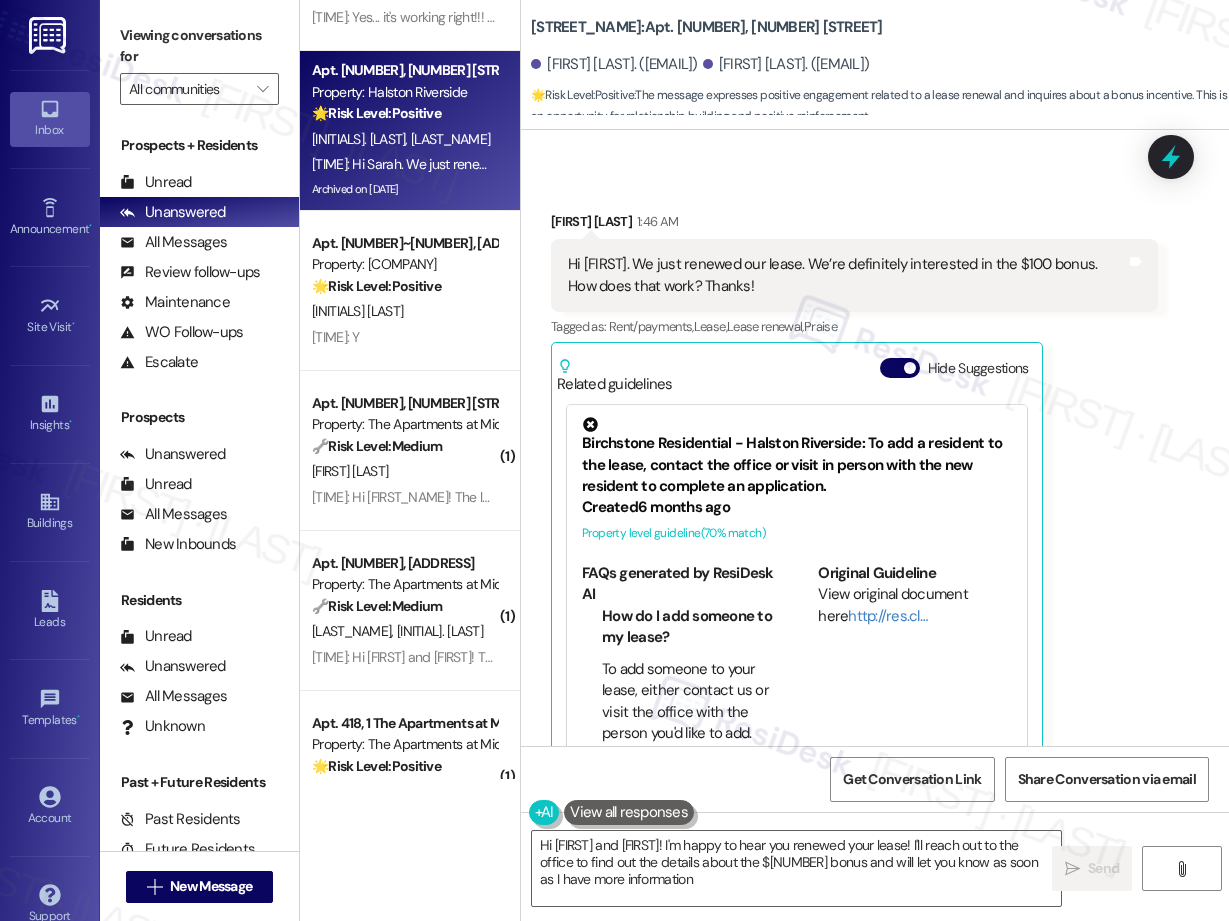 type on "Hi [FIRST] and [FIRST]! I'm happy to hear you renewed your lease! I'll reach out to the office to find out the details about the $100 bonus and will let you know as soon as I have more information." 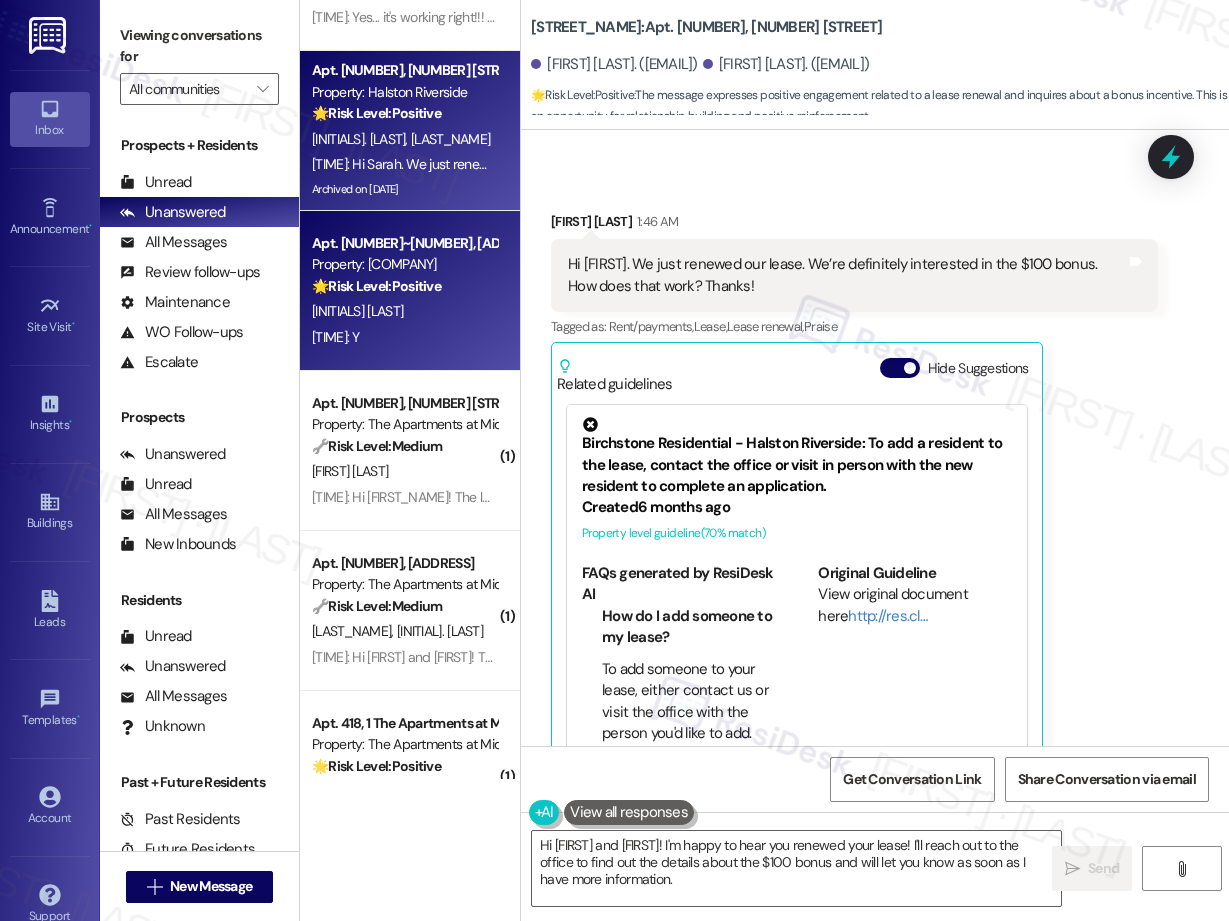 click on "Property: [COMPANY]" at bounding box center [404, 264] 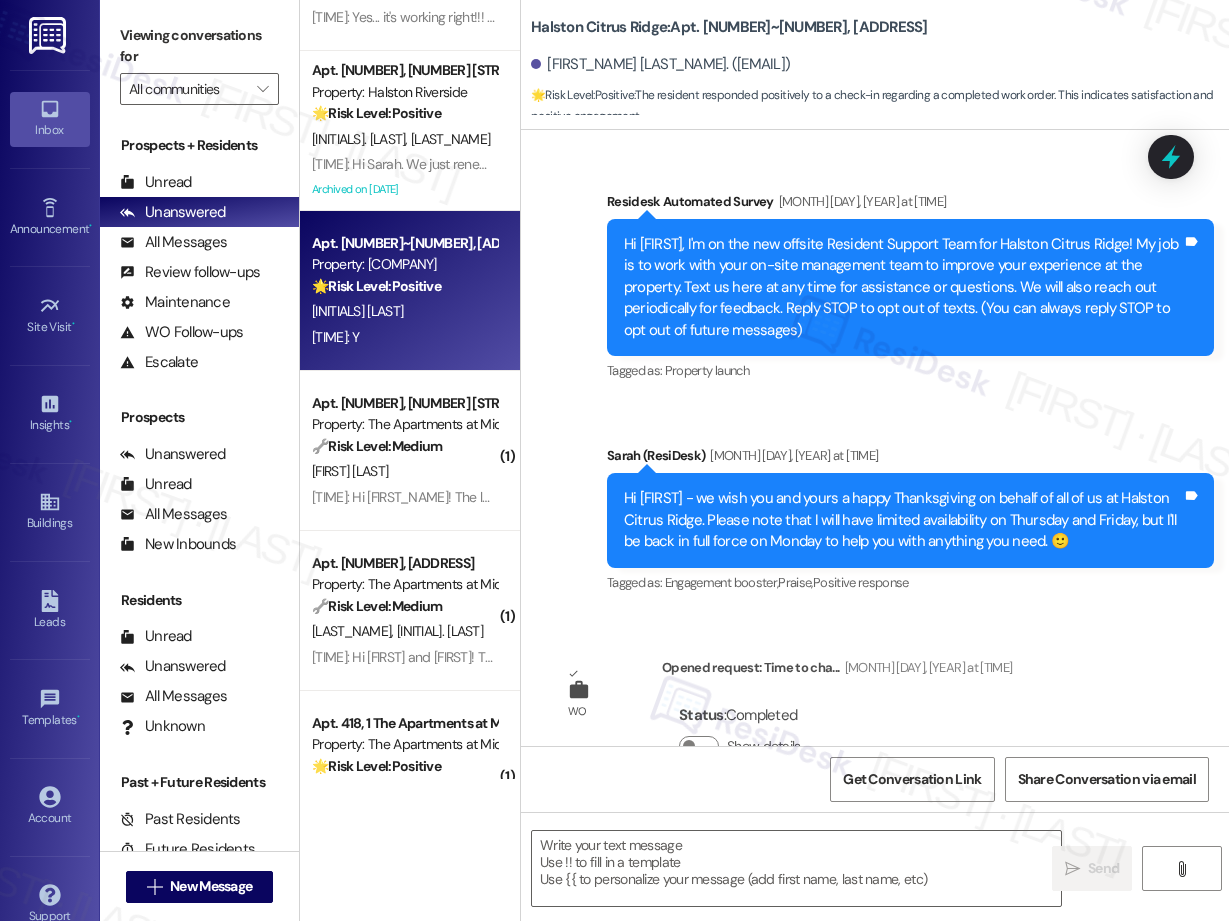 scroll, scrollTop: 18518, scrollLeft: 0, axis: vertical 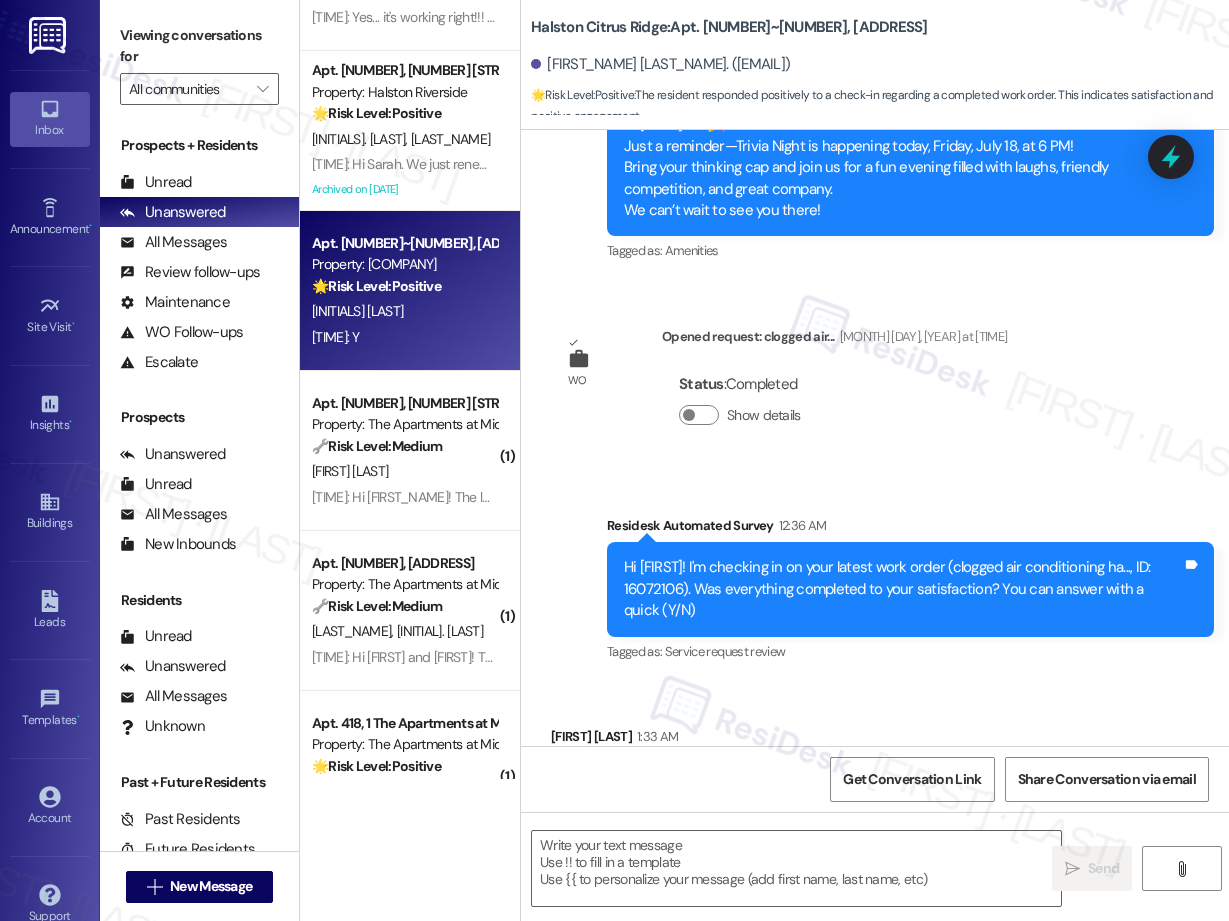 type on "Fetching suggested responses. Please feel free to read through the conversation in the meantime." 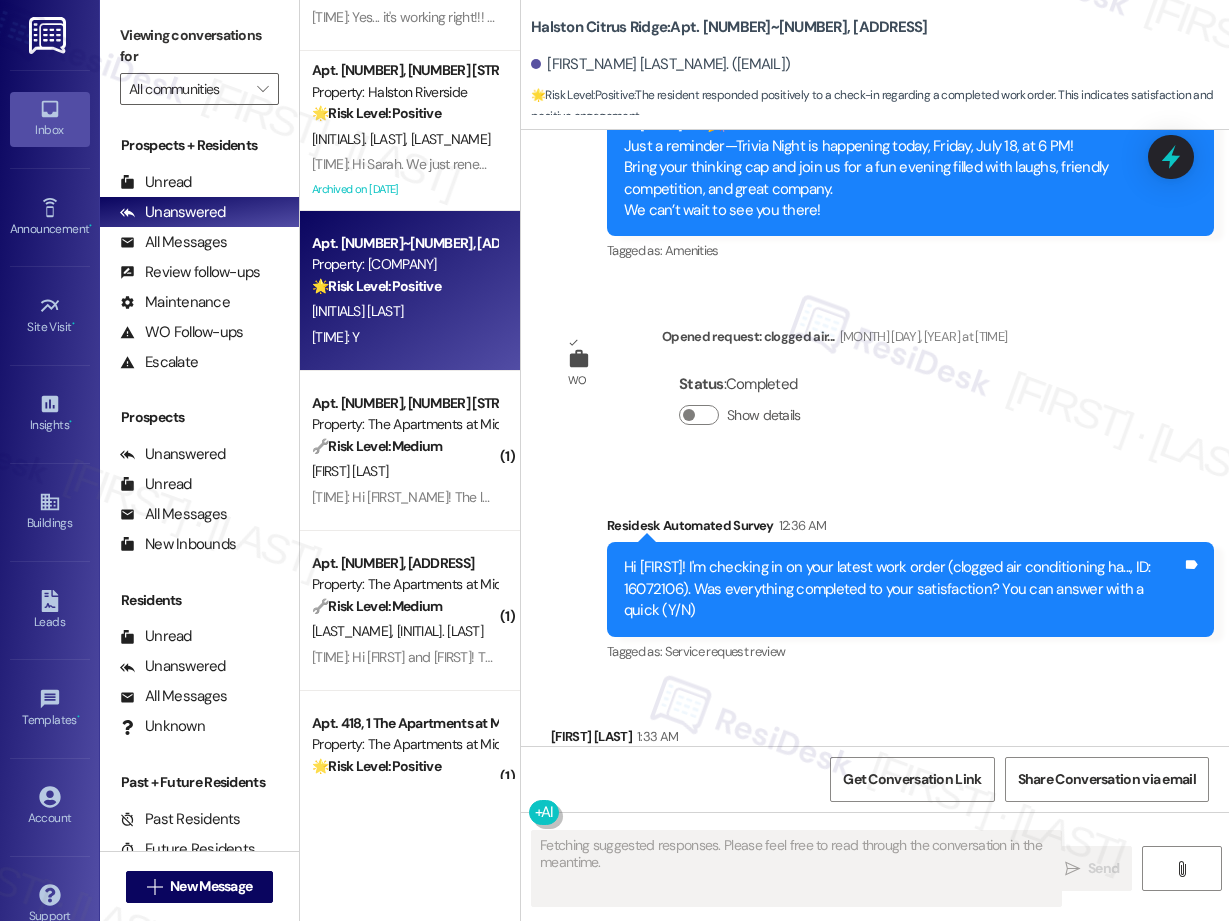 type 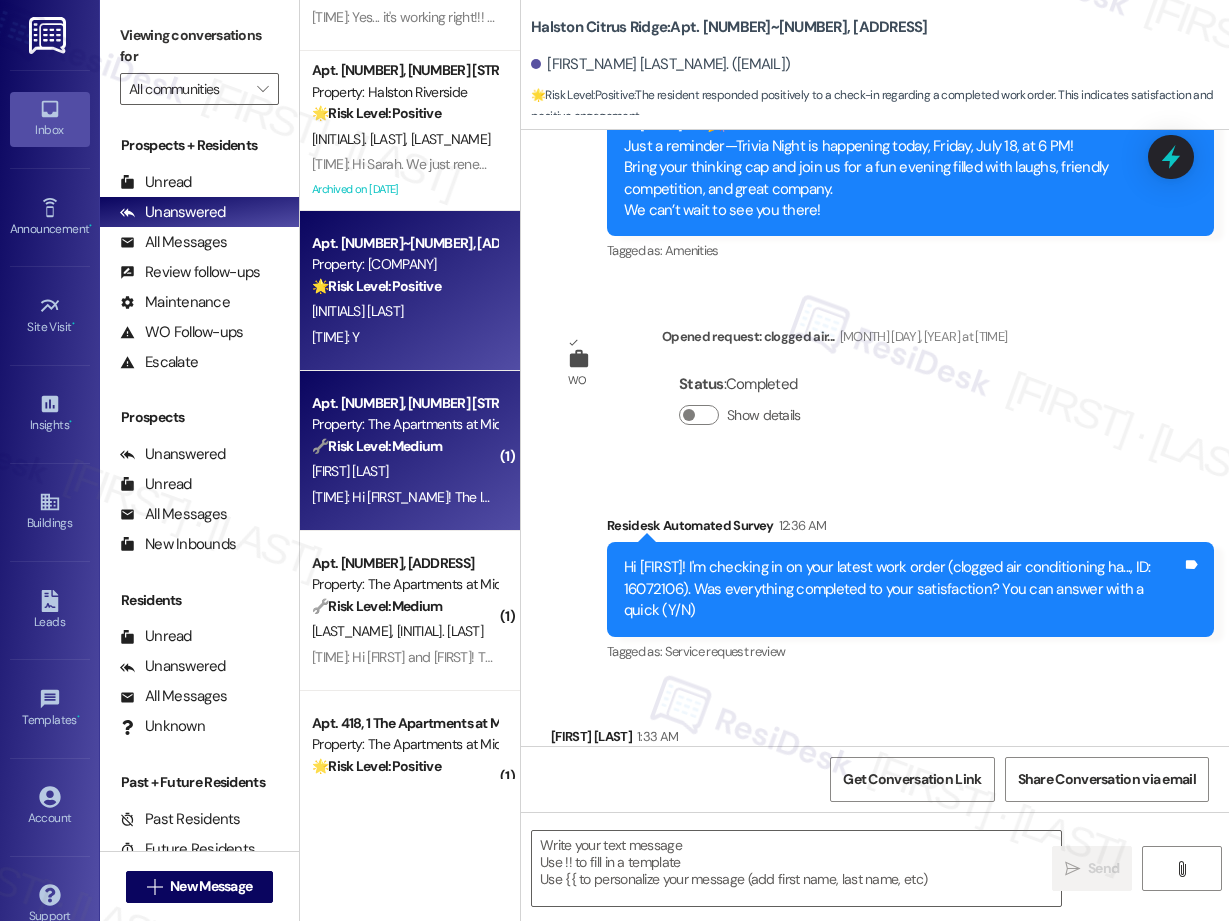 click on "🔧  Risk Level:  Medium The resident clarifies that the service was performed at the wrong unit. This indicates a process error that needs correction but does not present an immediate risk or urgent issue." at bounding box center [404, 446] 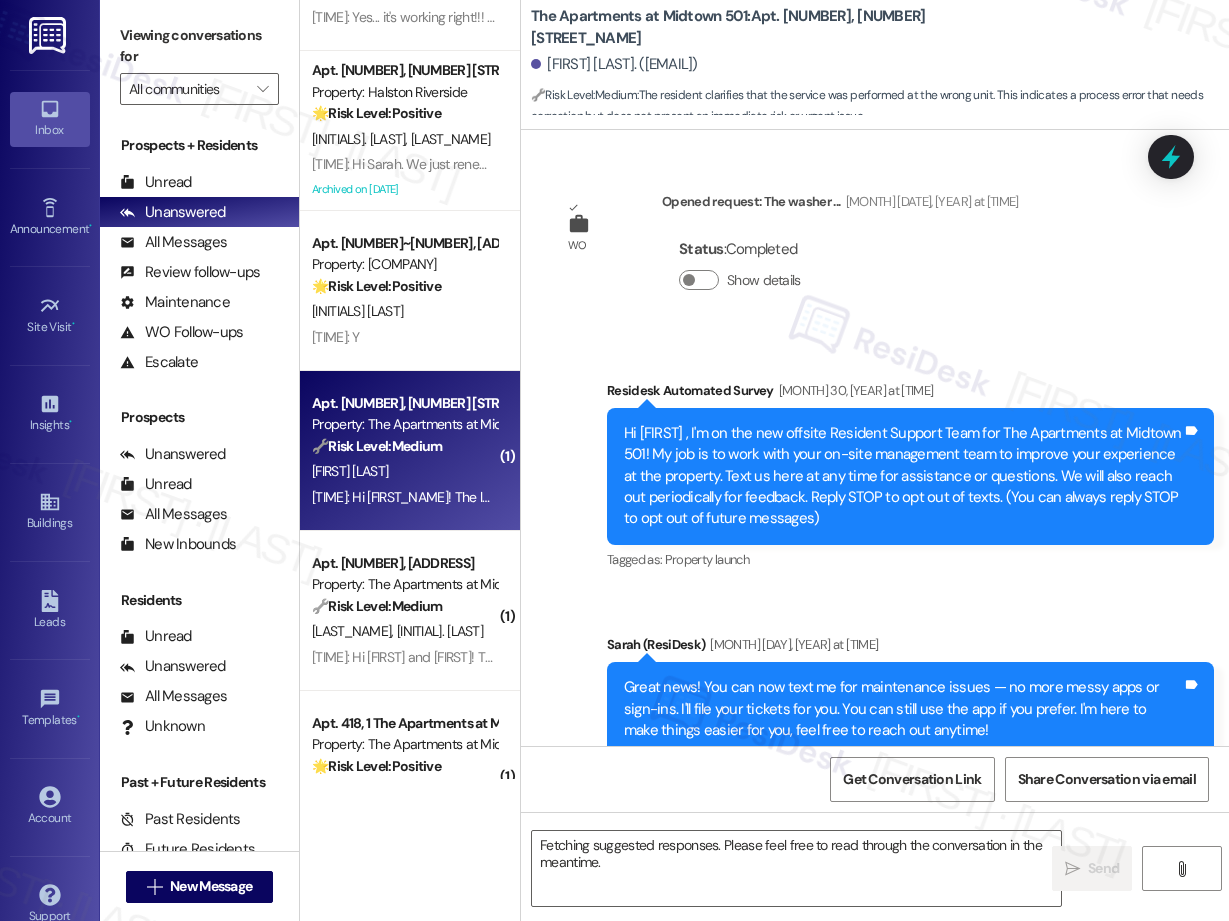 scroll, scrollTop: 10199, scrollLeft: 0, axis: vertical 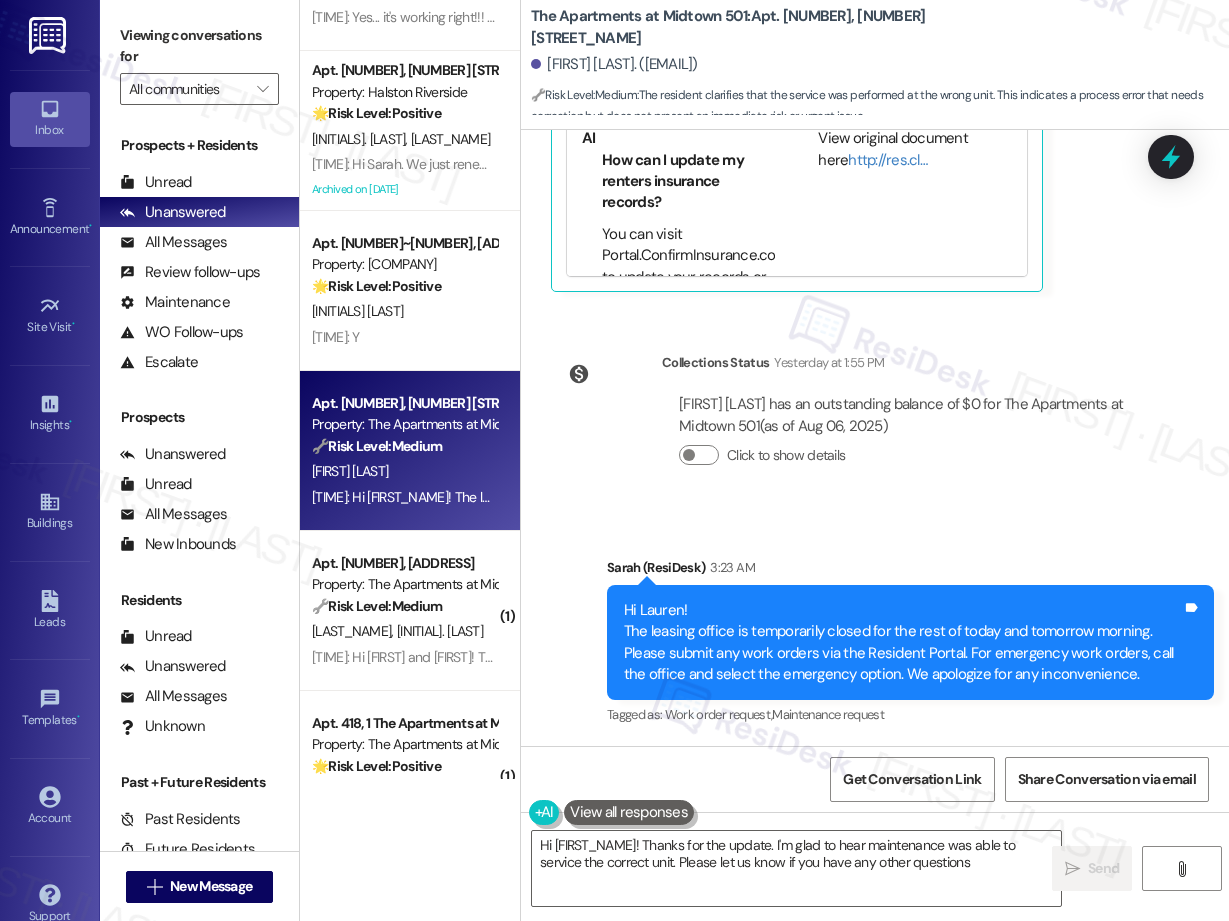 type on "Hi {{first_name}}! Thanks for the update. I'm glad to hear maintenance was able to service the correct unit. Please let us know if you have any other questions!" 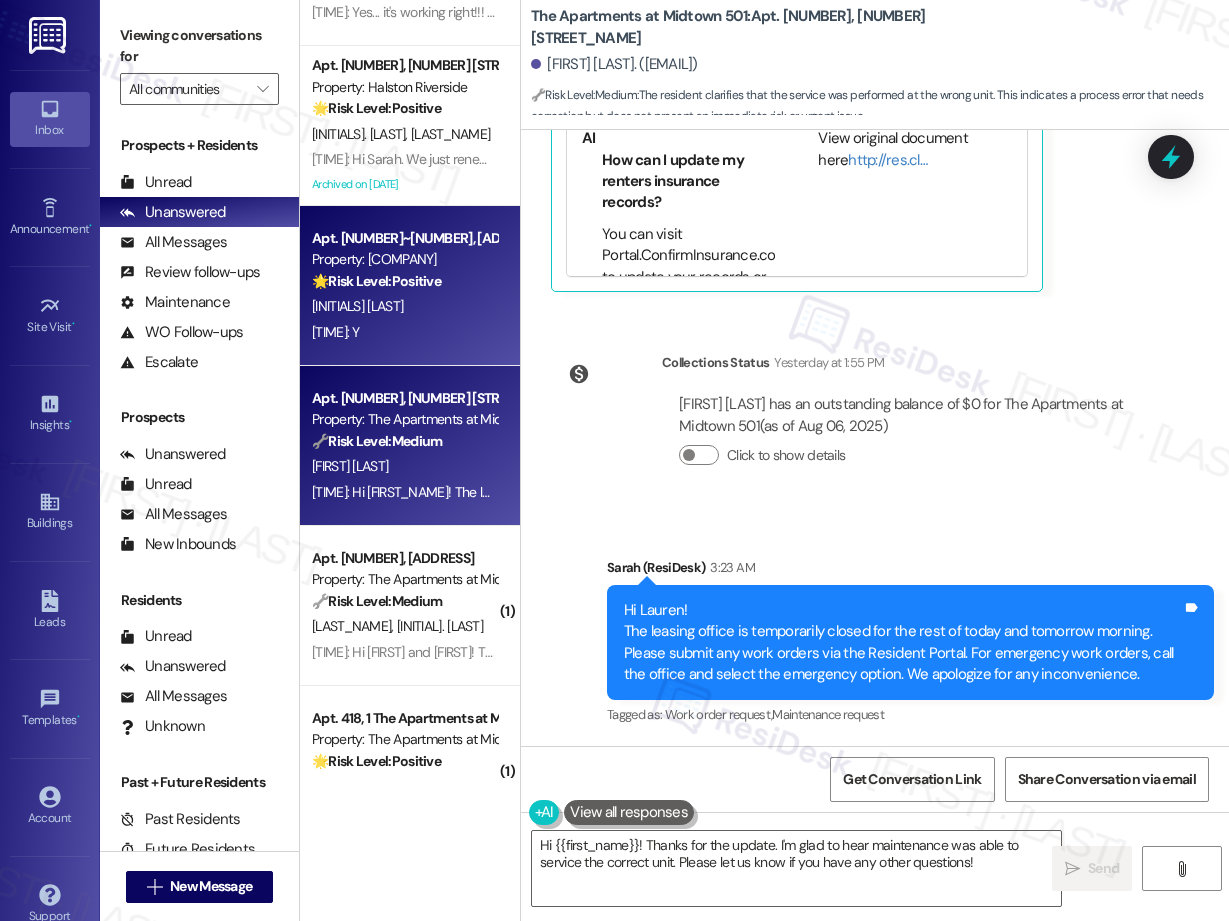scroll, scrollTop: 5591, scrollLeft: 0, axis: vertical 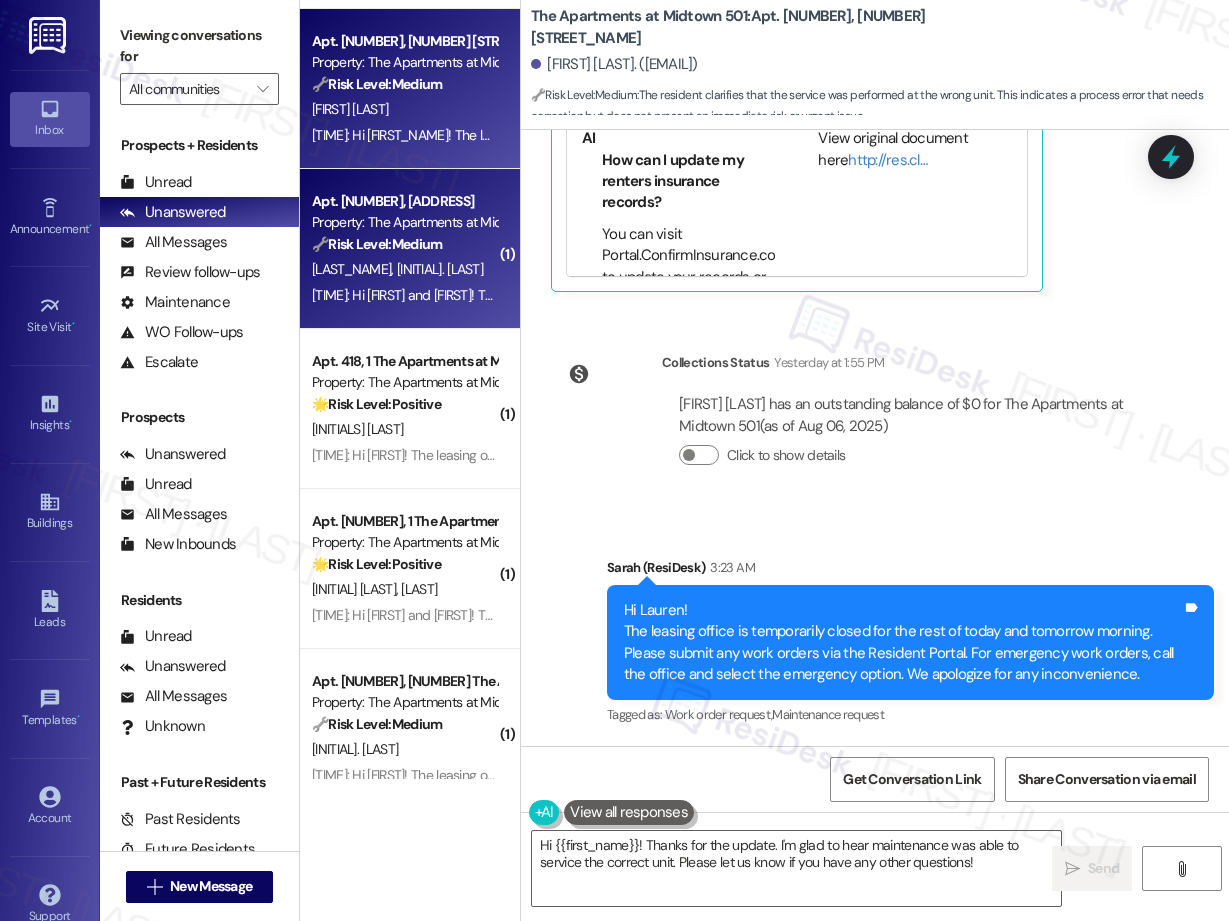 click on "[TIME]: Hi [FIRST] and [FIRST]!
The leasing office is temporarily closed for the rest of today and tomorrow morning. Please submit any work orders via the Resident Portal. For emergency work orders, call the office and select the emergency option. We apologize for any inconvenience. [TIME]: Hi [FIRST] and [FIRST]!
The leasing office is temporarily closed for the rest of today and tomorrow morning. Please submit any work orders via the Resident Portal. For emergency work orders, call the office and select the emergency option. We apologize for any inconvenience." at bounding box center (1124, 295) 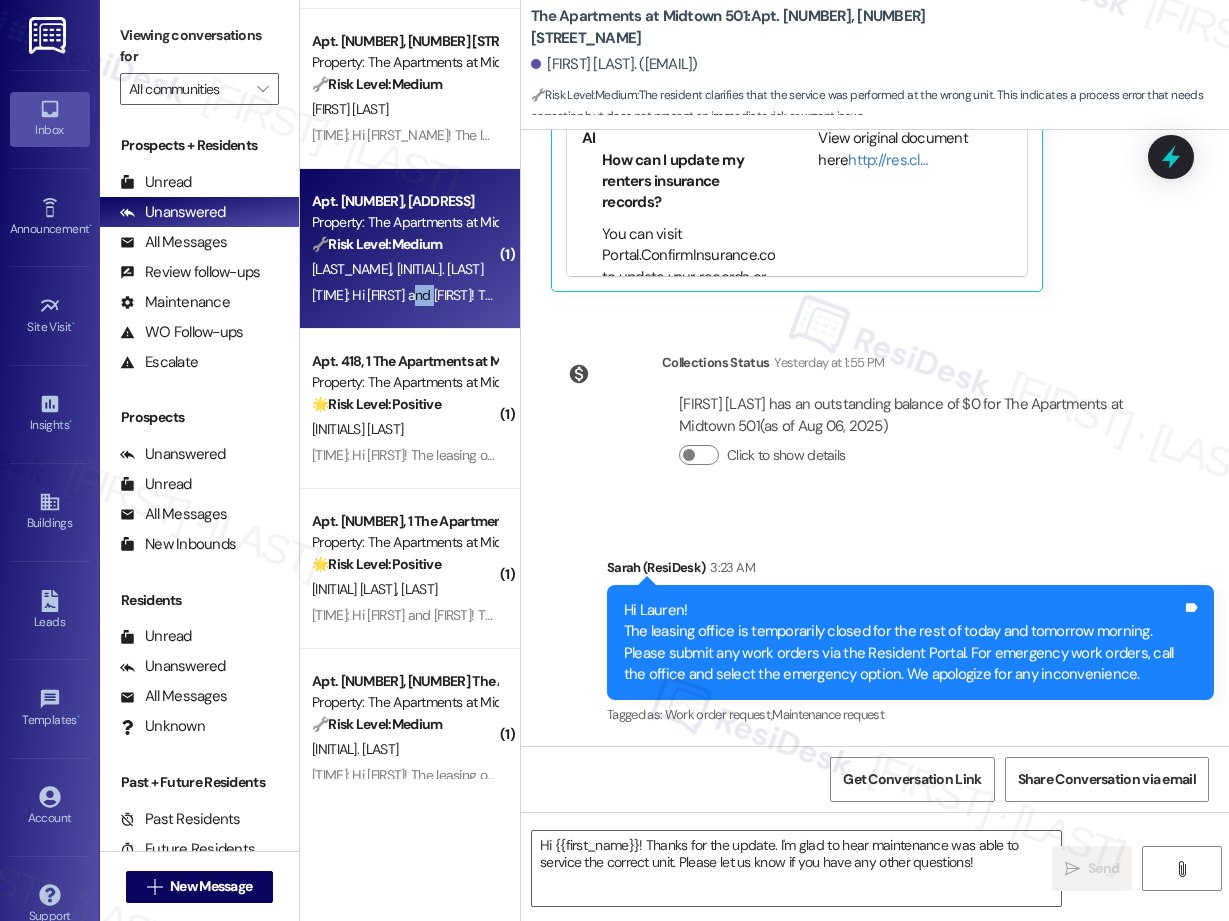 click on "[TIME]: Hi [FIRST] and [FIRST]!
The leasing office is temporarily closed for the rest of today and tomorrow morning. Please submit any work orders via the Resident Portal. For emergency work orders, call the office and select the emergency option. We apologize for any inconvenience. [TIME]: Hi [FIRST] and [FIRST]!
The leasing office is temporarily closed for the rest of today and tomorrow morning. Please submit any work orders via the Resident Portal. For emergency work orders, call the office and select the emergency option. We apologize for any inconvenience." at bounding box center [1124, 295] 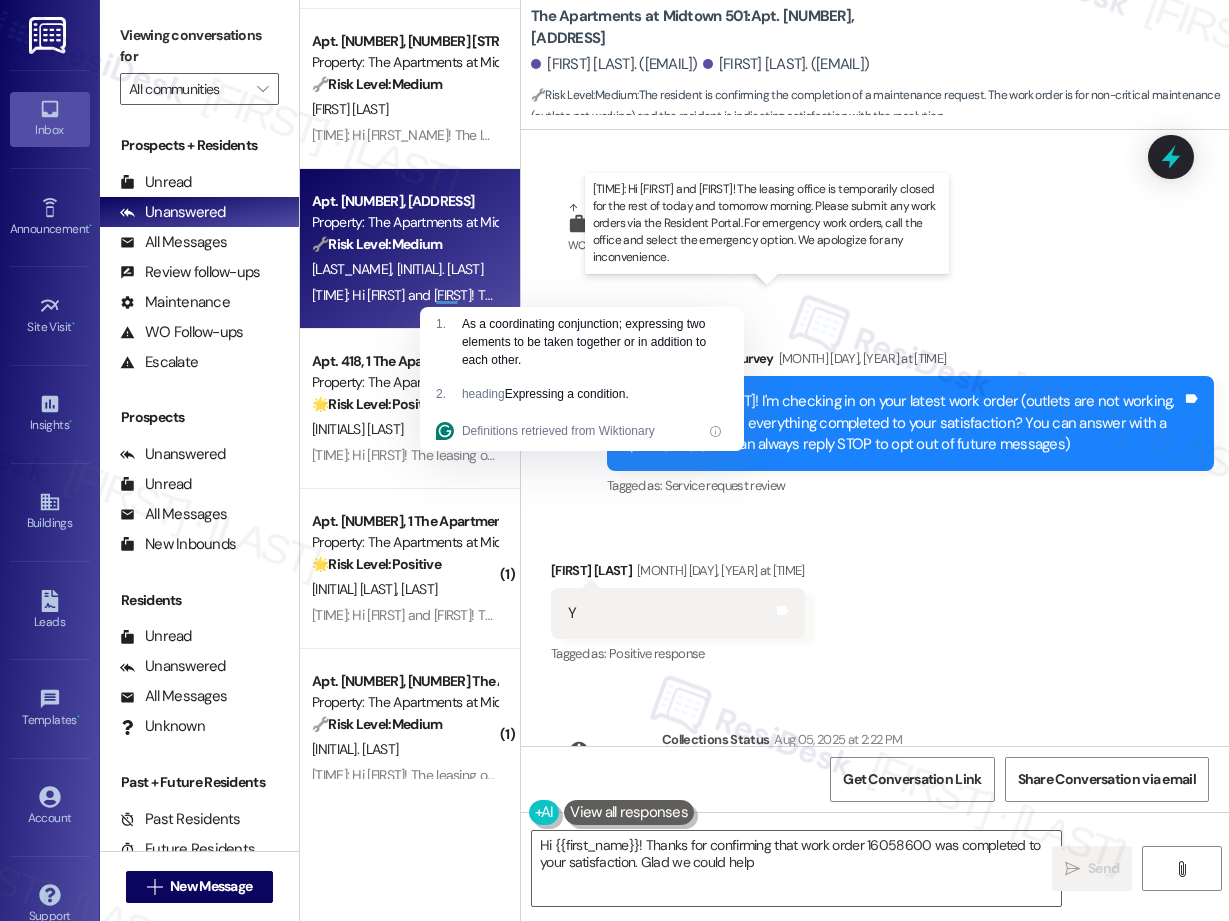 type on "Hi {{first_name}}! Thanks for confirming that work order 16058600 was completed to your satisfaction. Glad we could help!" 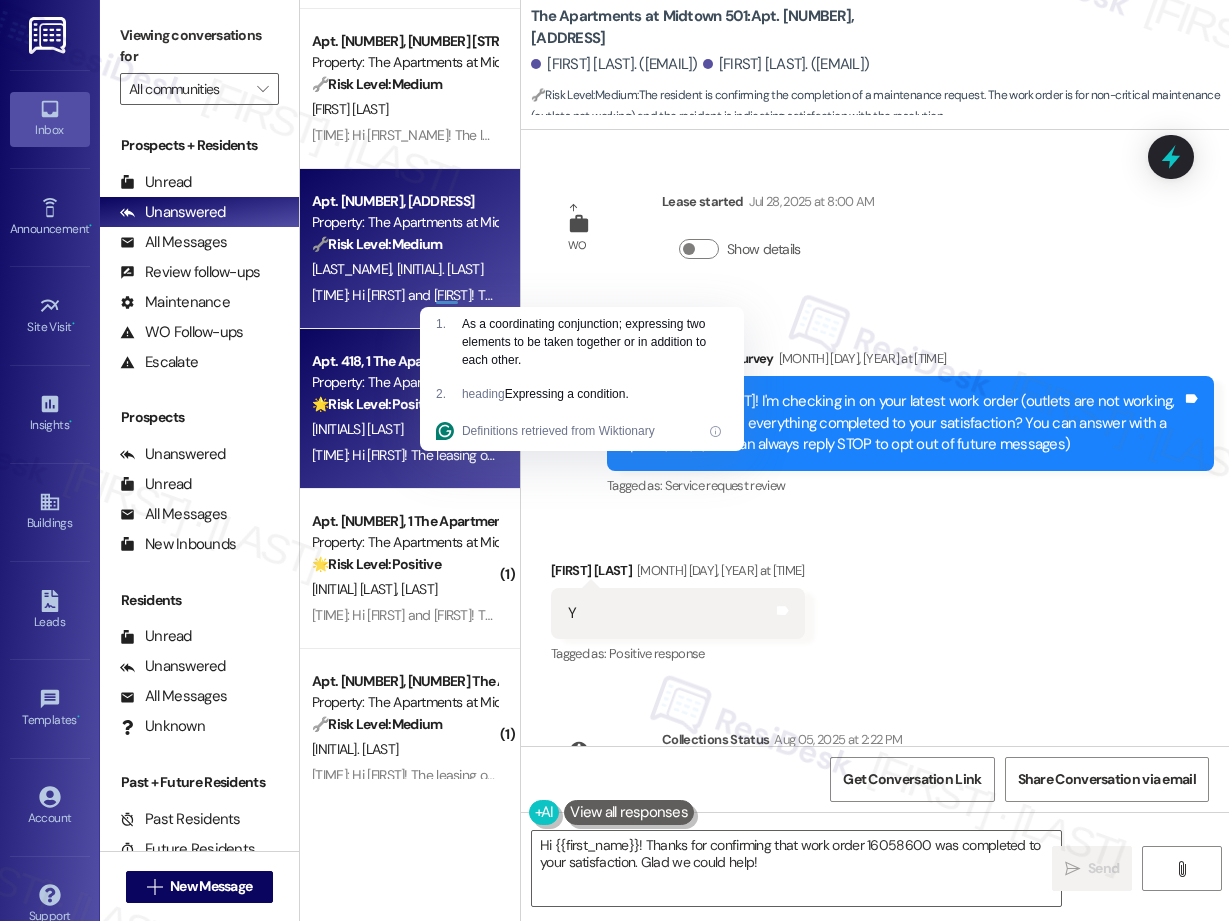 click on "[INITIALS] [LAST]" at bounding box center (357, 429) 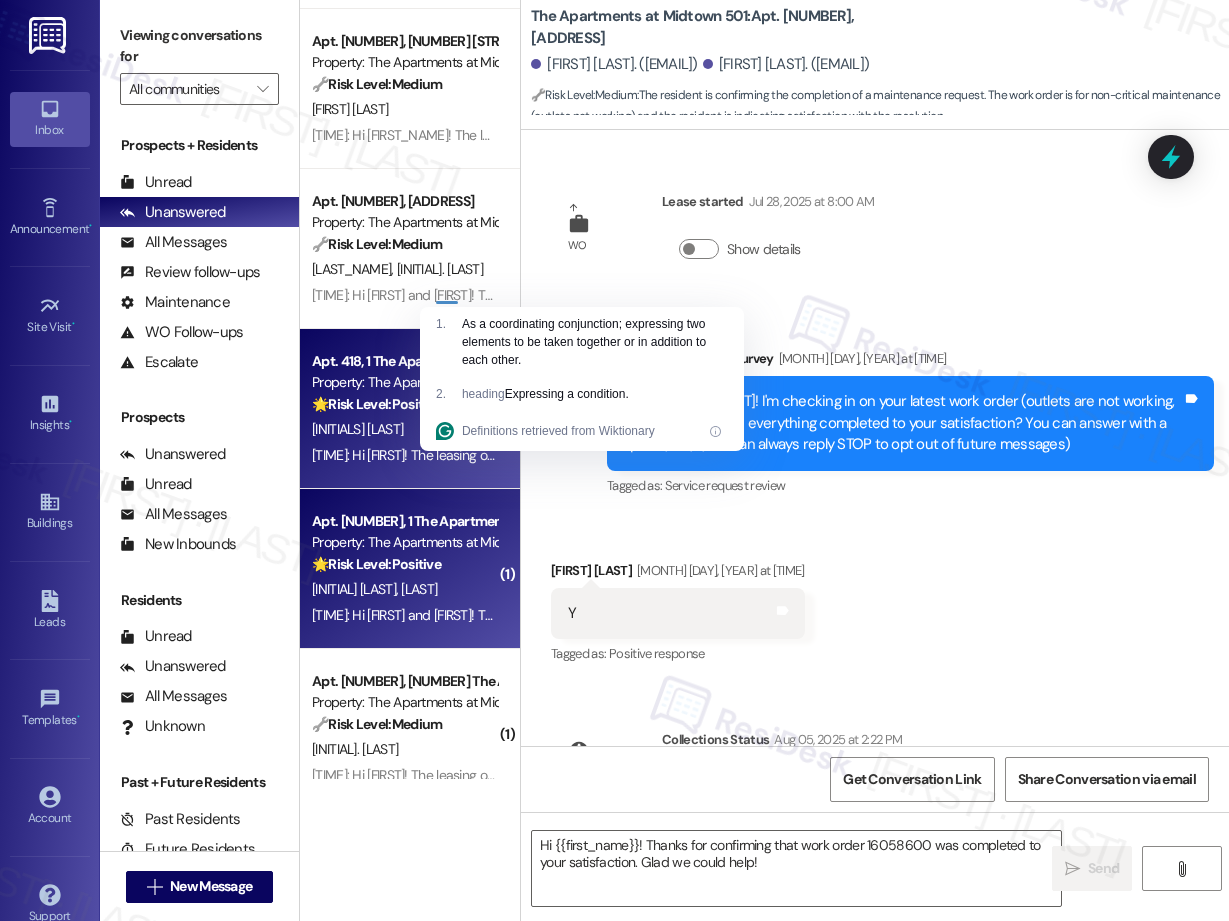 type on "Fetching suggested responses. Please feel free to read through the conversation in the meantime." 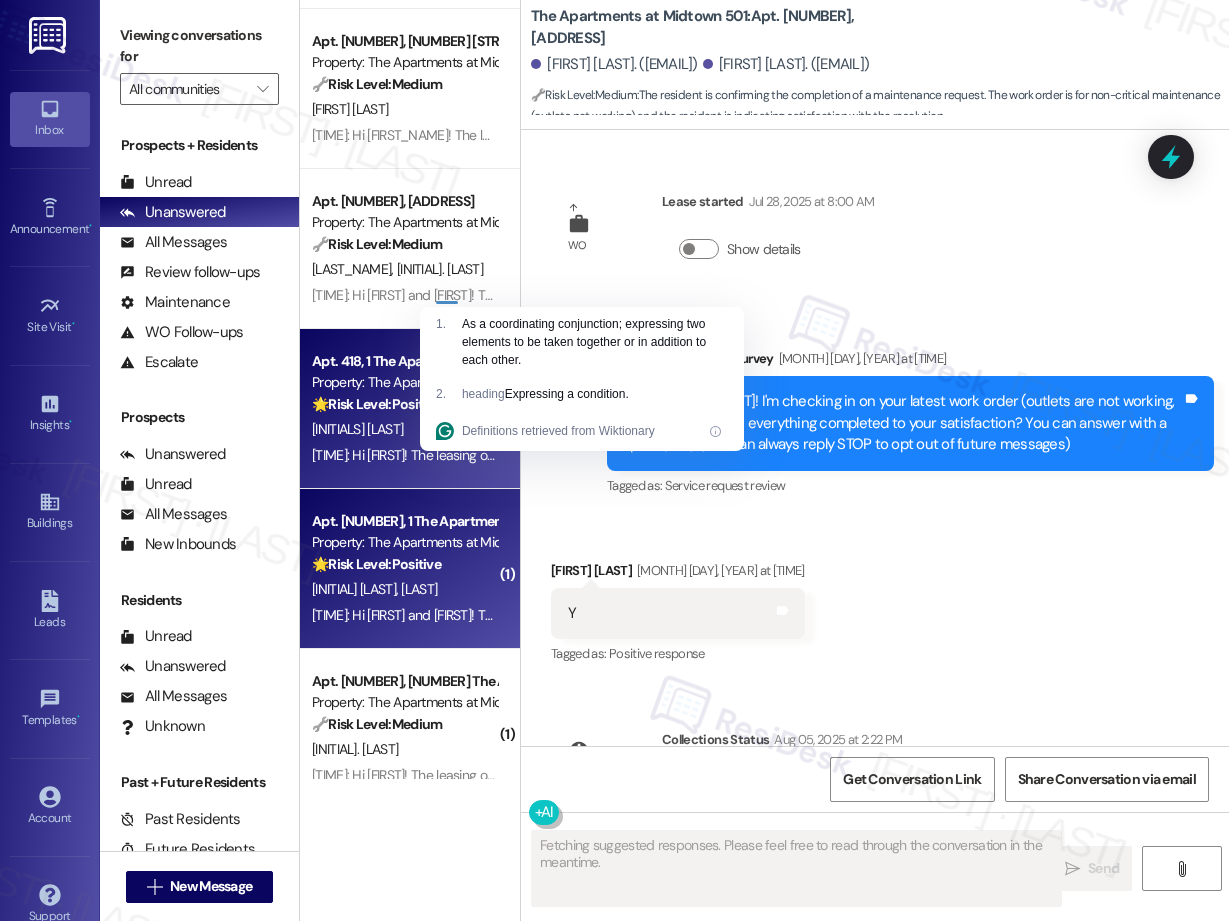 click on "[FIRST] [LAST] [INITIAL] [LAST]" at bounding box center [404, 589] 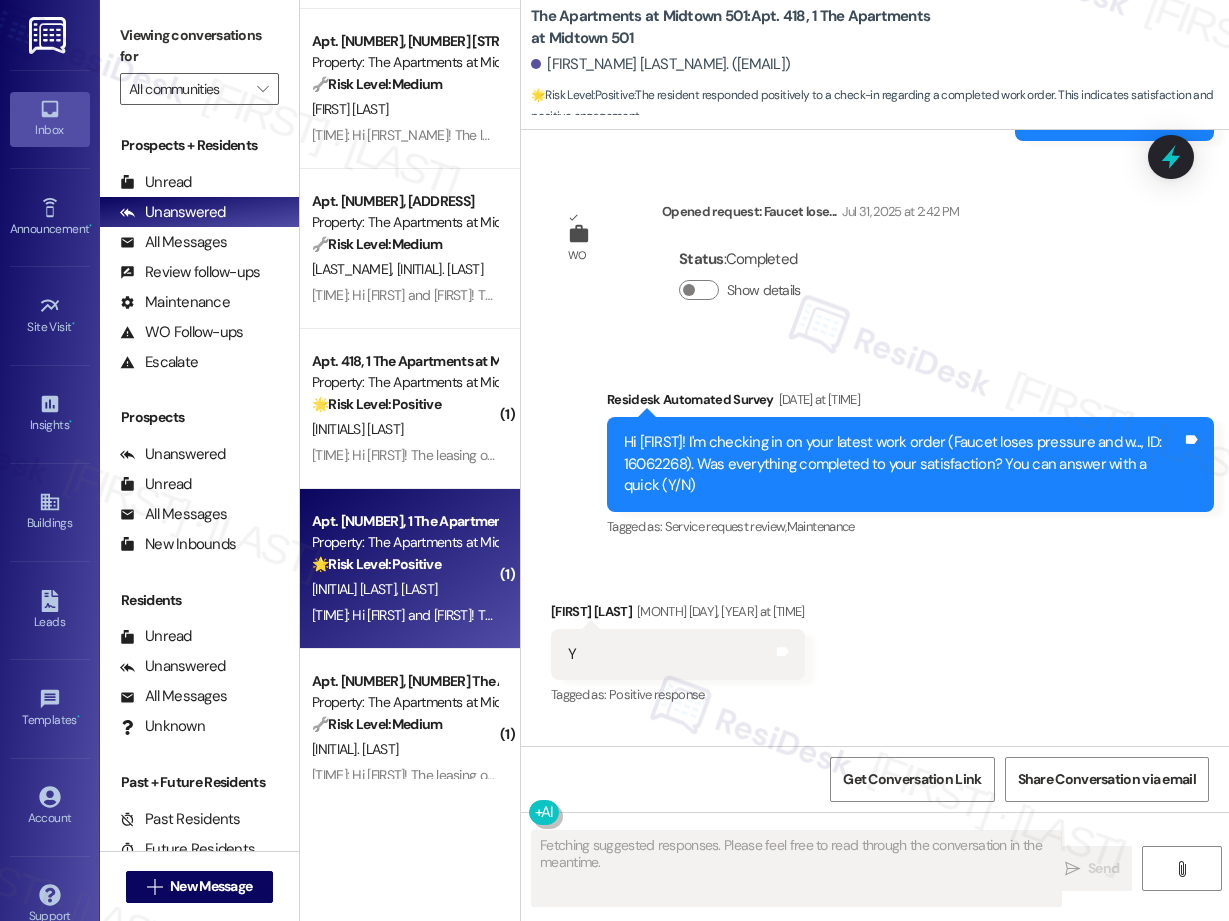 scroll, scrollTop: 2189, scrollLeft: 0, axis: vertical 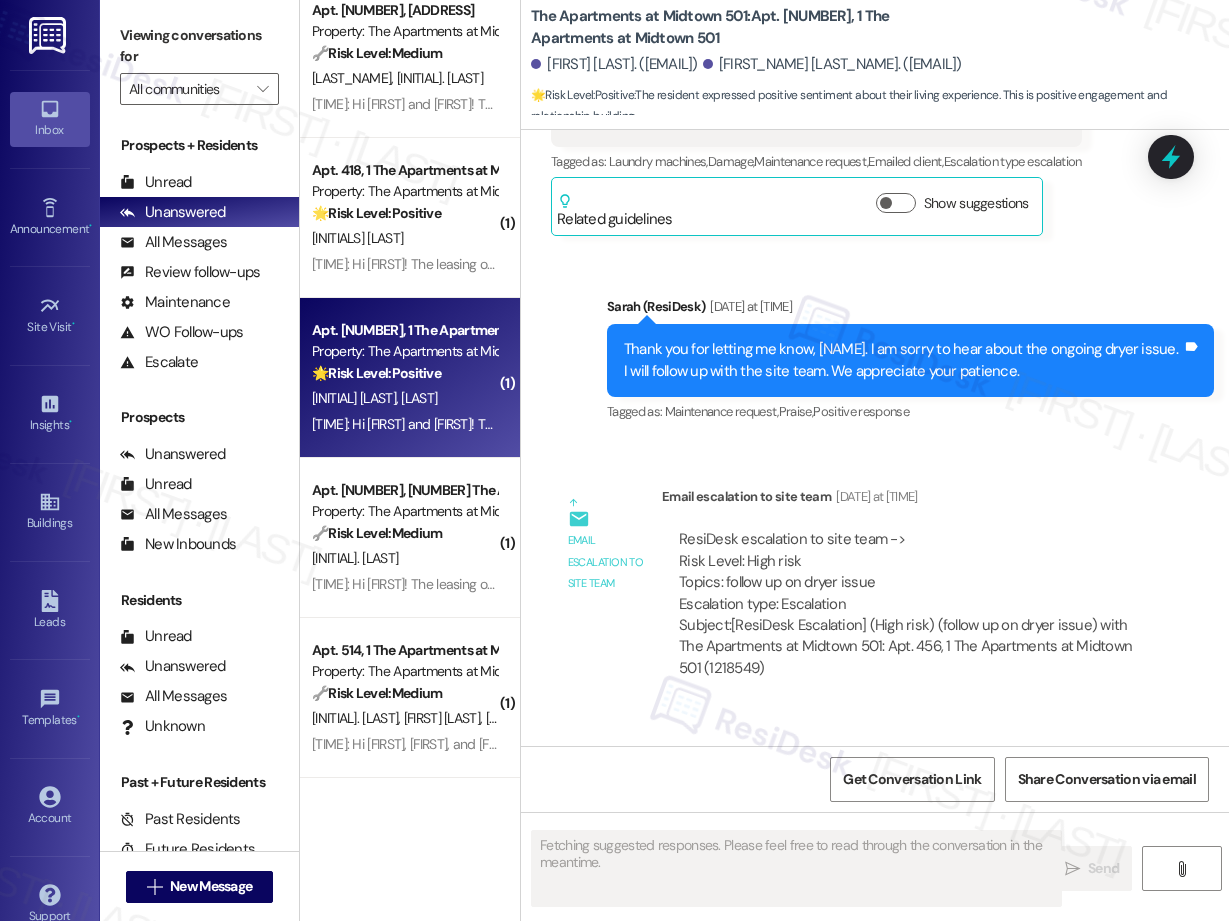 type 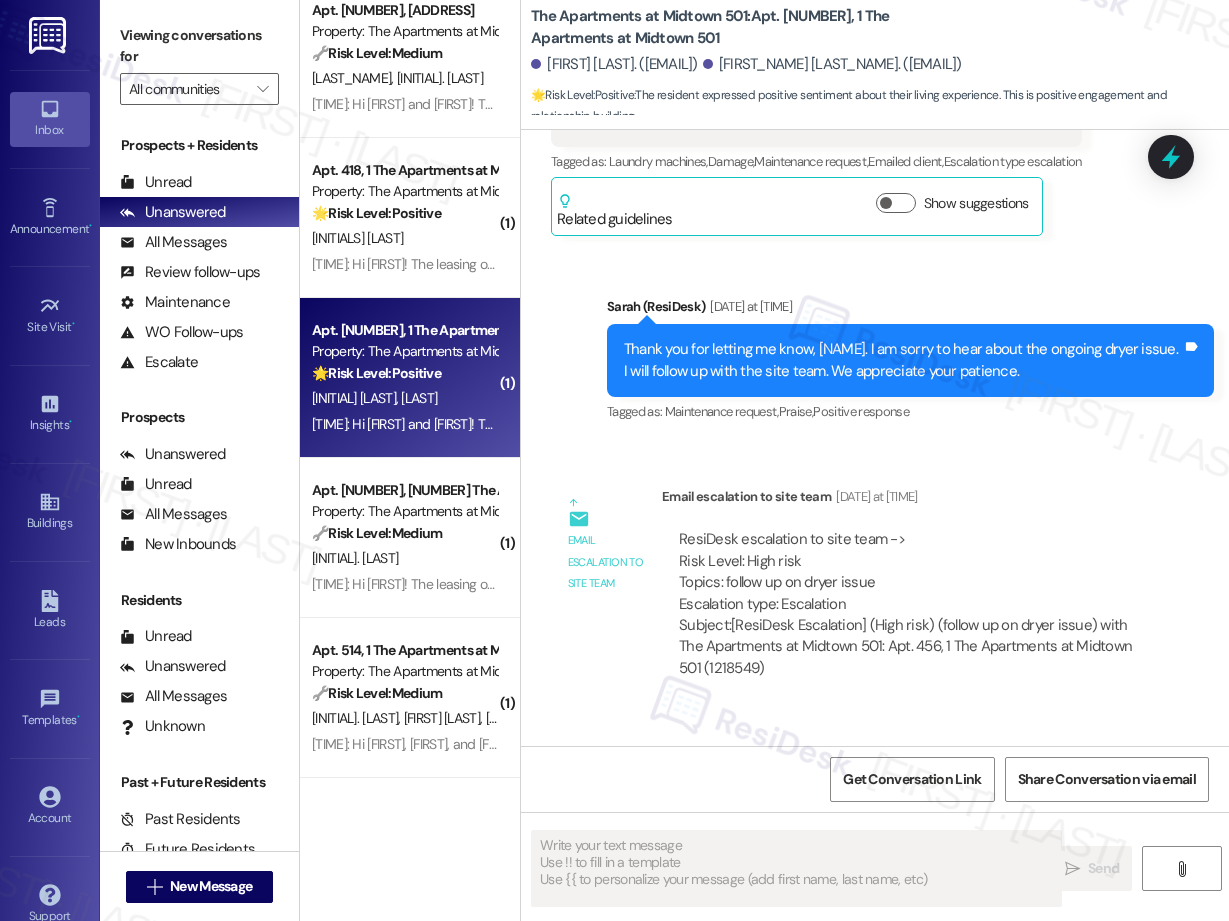 scroll, scrollTop: 15492, scrollLeft: 0, axis: vertical 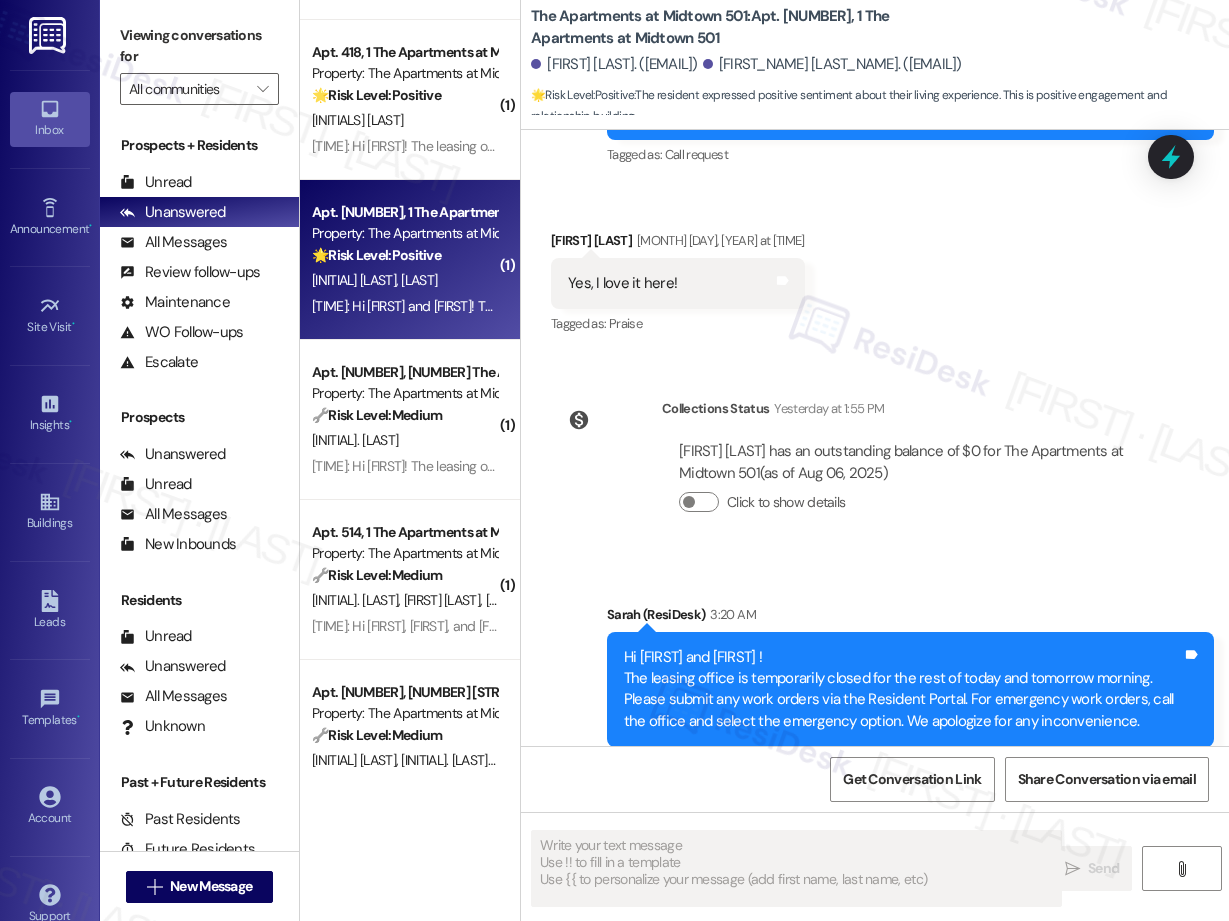 click on "🔧  Risk Level:  Medium" at bounding box center (377, 415) 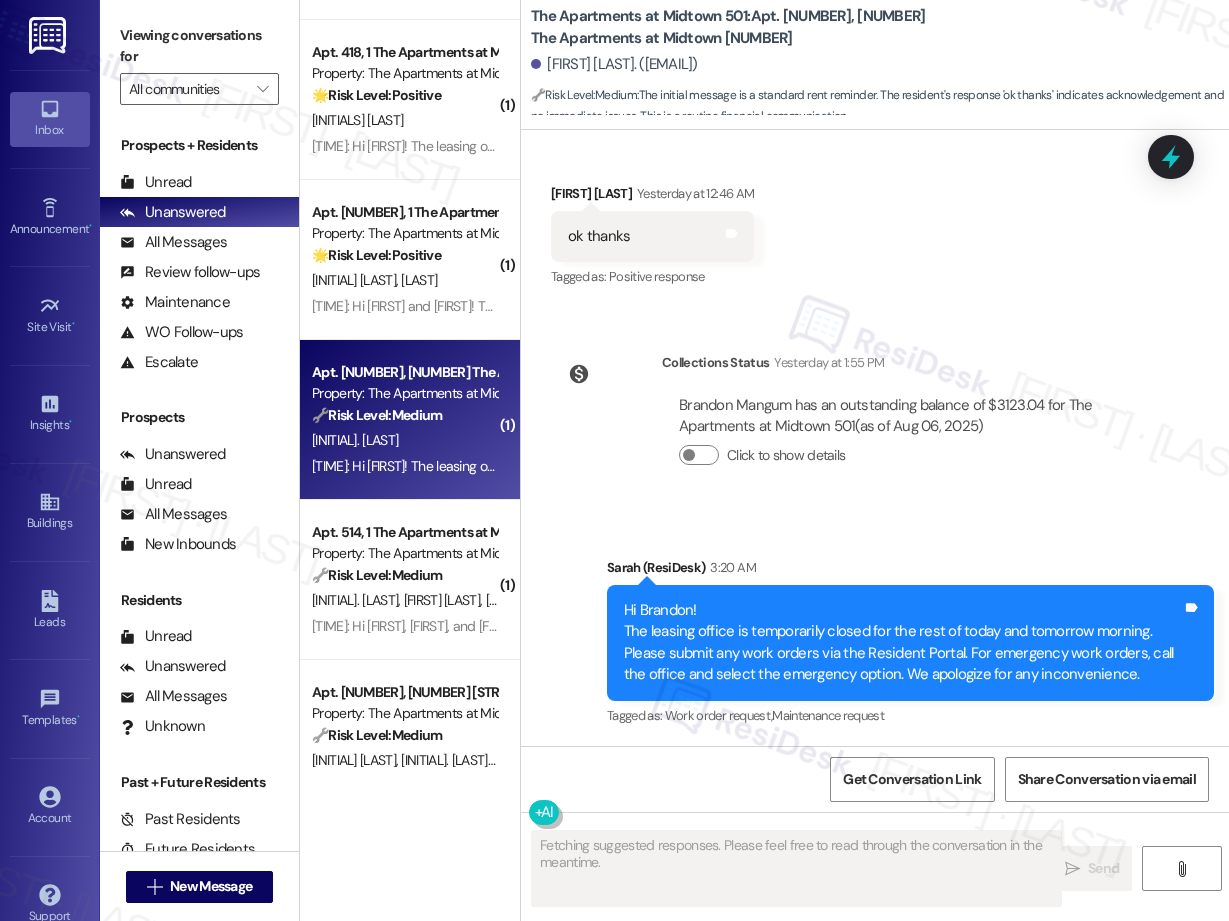scroll, scrollTop: 3346, scrollLeft: 0, axis: vertical 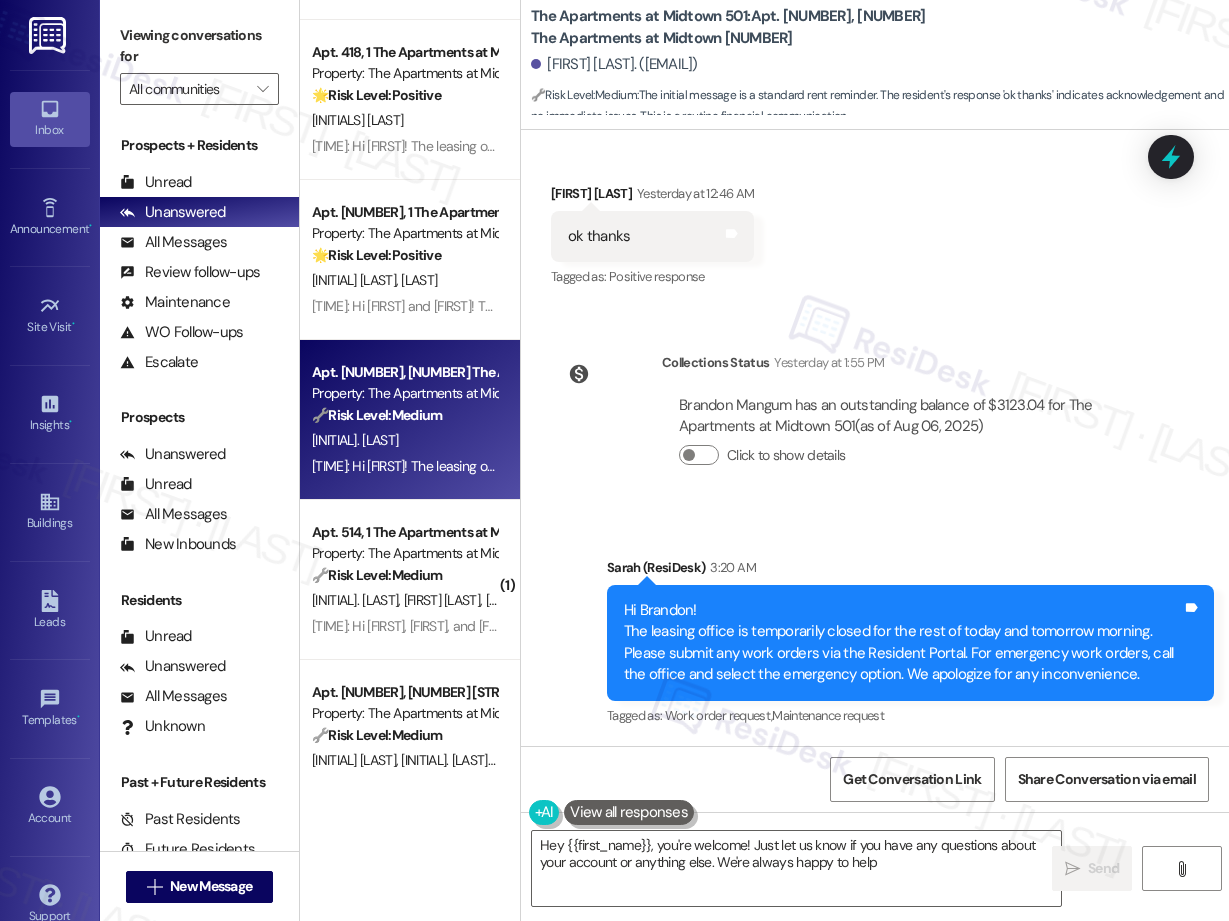 type on "Hey [FIRST] , you're welcome! Just let us know if you have any questions about your account or anything else. We're always happy to help!" 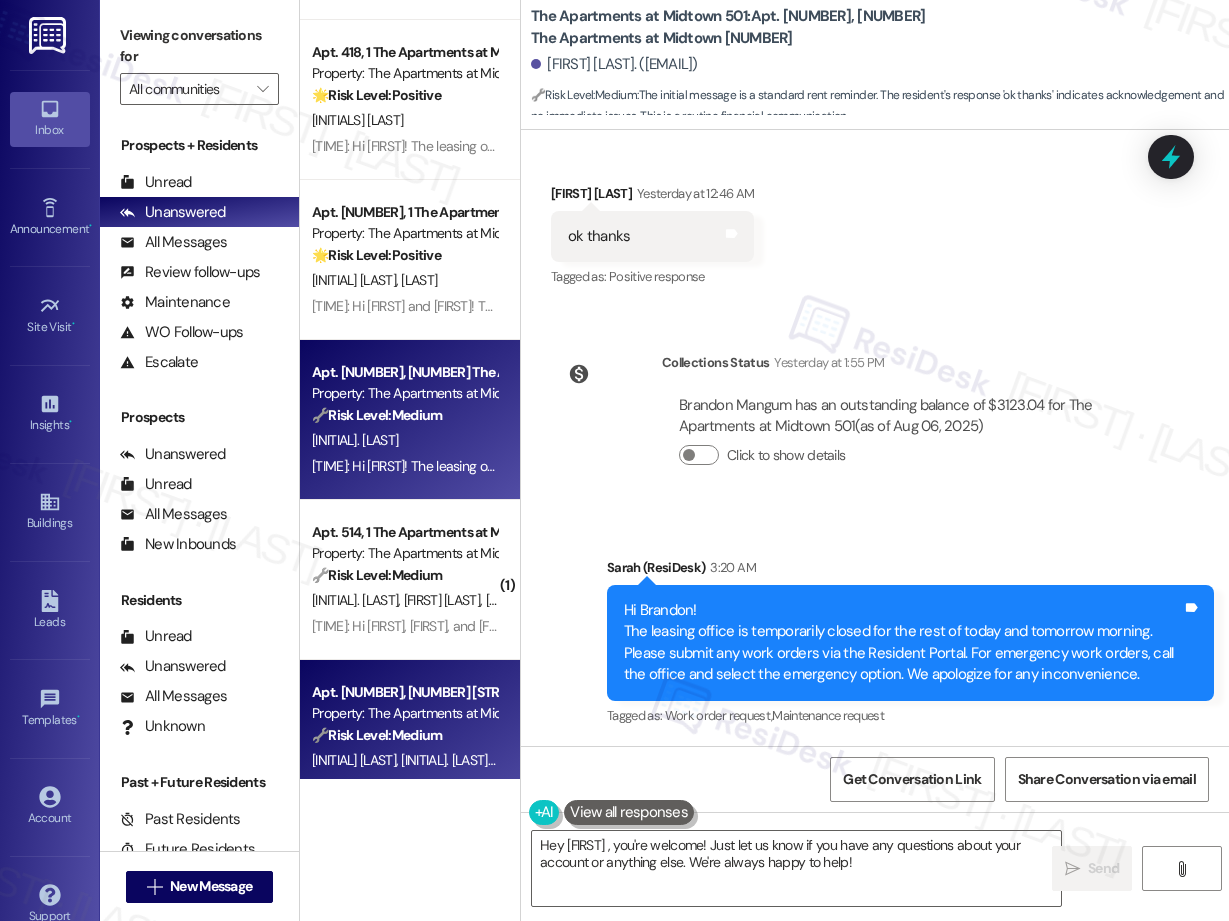 click on "Apt. [NUMBER], [NUMBER] [STREET_NAME]" at bounding box center [404, 692] 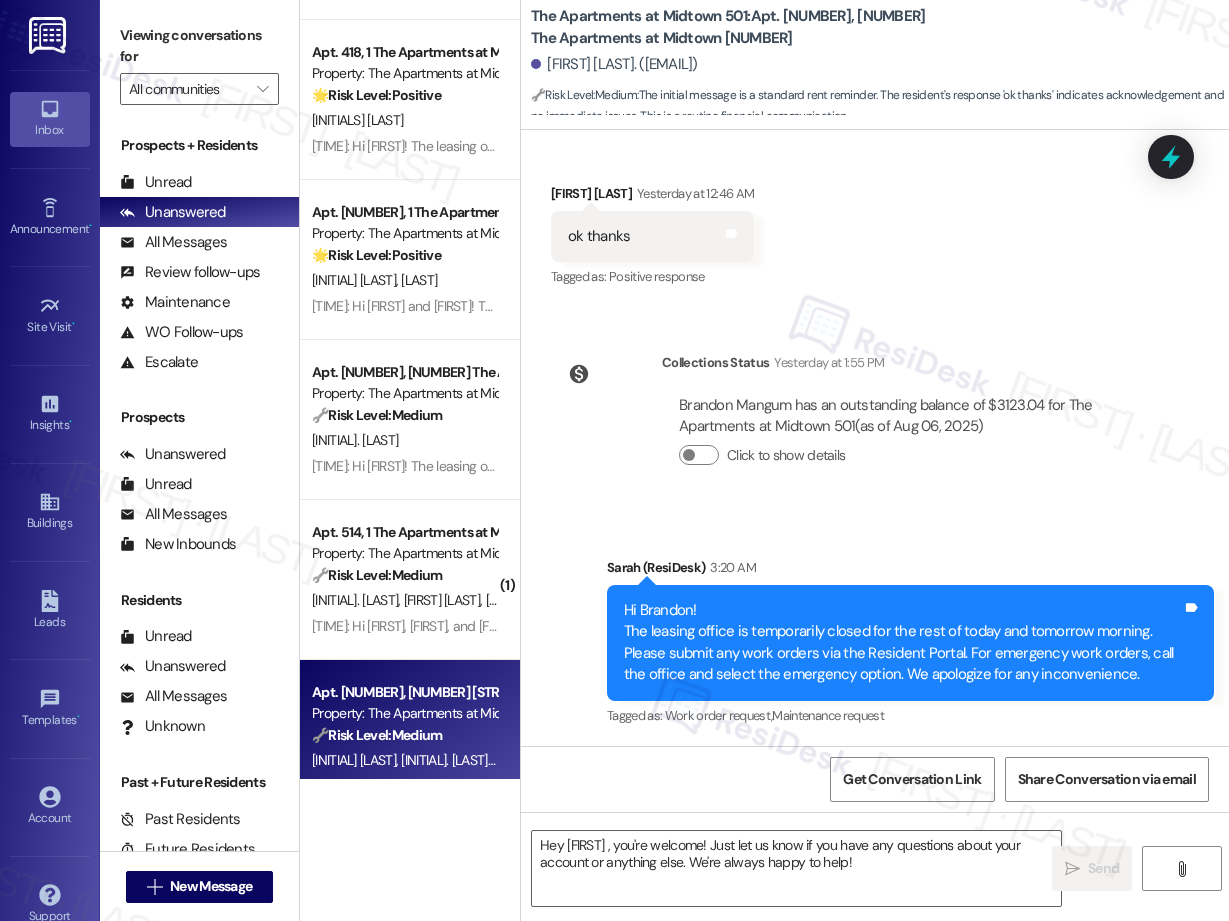 type on "Fetching suggested responses. Please feel free to read through the conversation in the meantime." 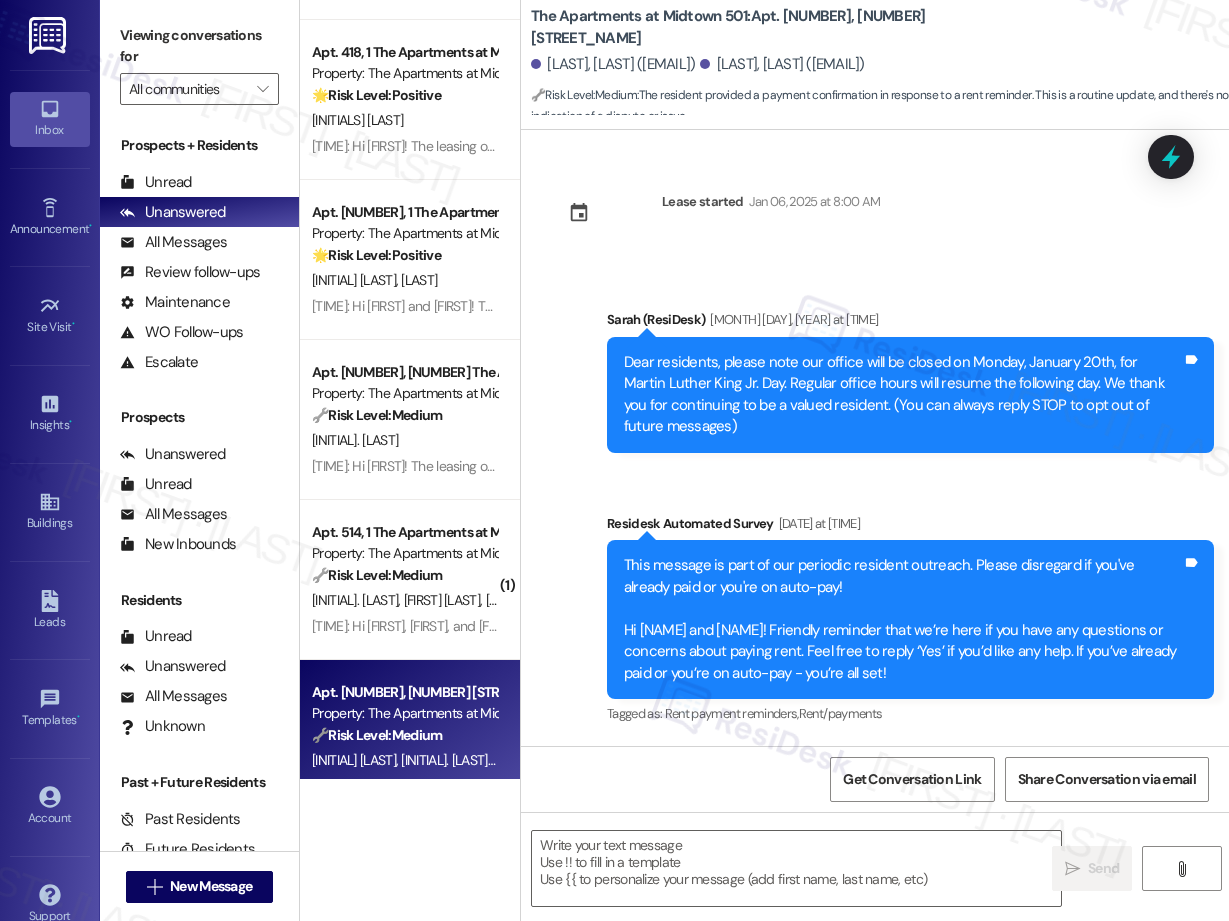 scroll, scrollTop: 9726, scrollLeft: 0, axis: vertical 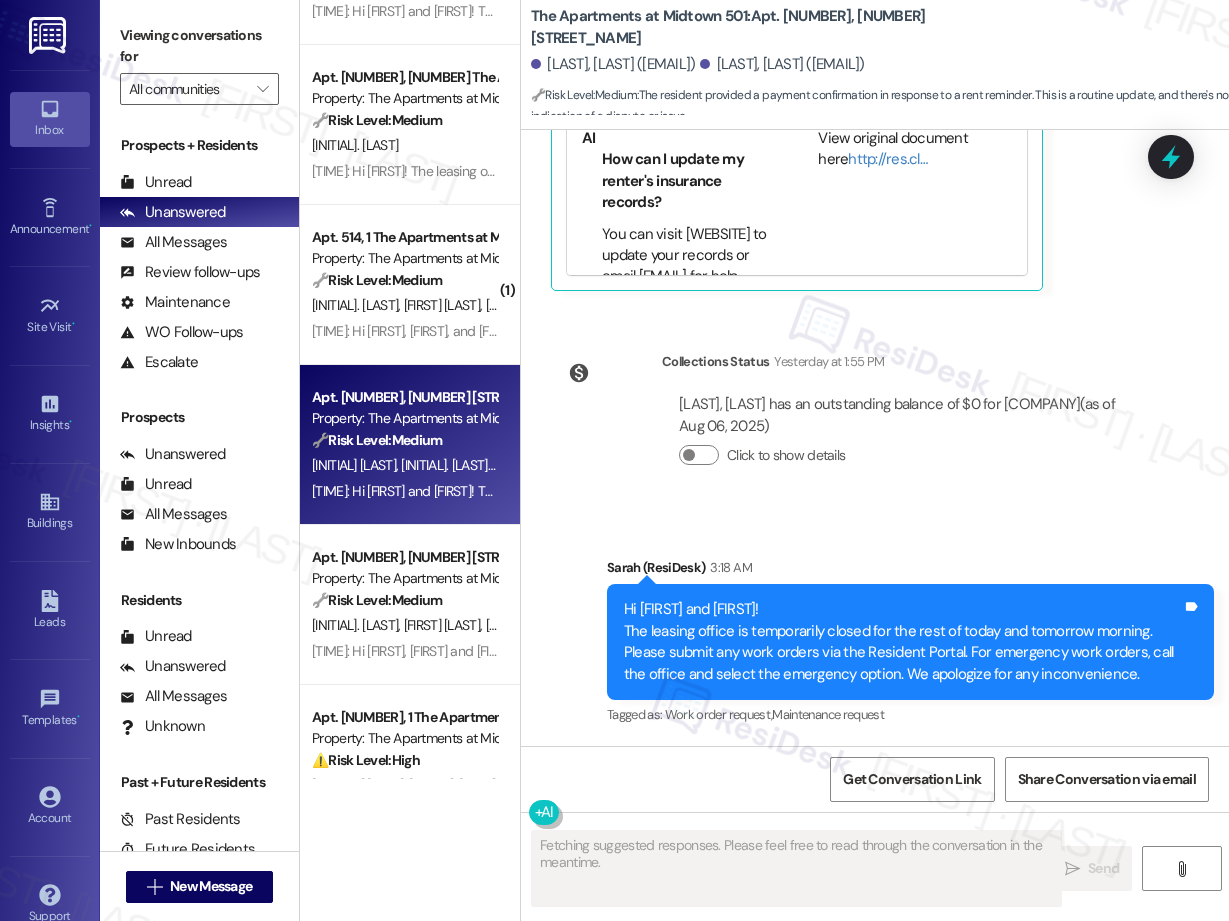 click on "Apt. [NUMBER], [NUMBER] The Apartments at Midtown [NUMBER] Property: The Apartments at Midtown [NUMBER] 🌟  Risk Level:  Positive The resident responded positively to a check-in regarding a completed work order. This indicates satisfaction and positive engagement. [INITIAL]. [LAST] [TIME]: Hi [FIRST]!
The leasing office is temporarily closed for the rest of today and tomorrow morning. Please submit any work orders via the Resident Portal. For emergency work orders, call the office and select the emergency option. We apologize for any inconvenience. [TIME]: Hi [FIRST]!
The leasing office is temporarily closed for the rest of today and tomorrow morning. Please submit any work orders via the Resident Portal. For emergency work orders, call the office and select the emergency option. We apologize for any inconvenience. Apt. [NUMBER], [NUMBER] The Apartments at Midtown [NUMBER] Property: The Apartments at Midtown [NUMBER] 🌟  Risk Level:  Positive [INITIAL]. [LAST] [INITIAL]. [LAST] Apt. [NUMBER], [NUMBER] The Apartments at Midtown [NUMBER] 🔧  Risk Level:  Medium [LAST] (" at bounding box center [410, 389] 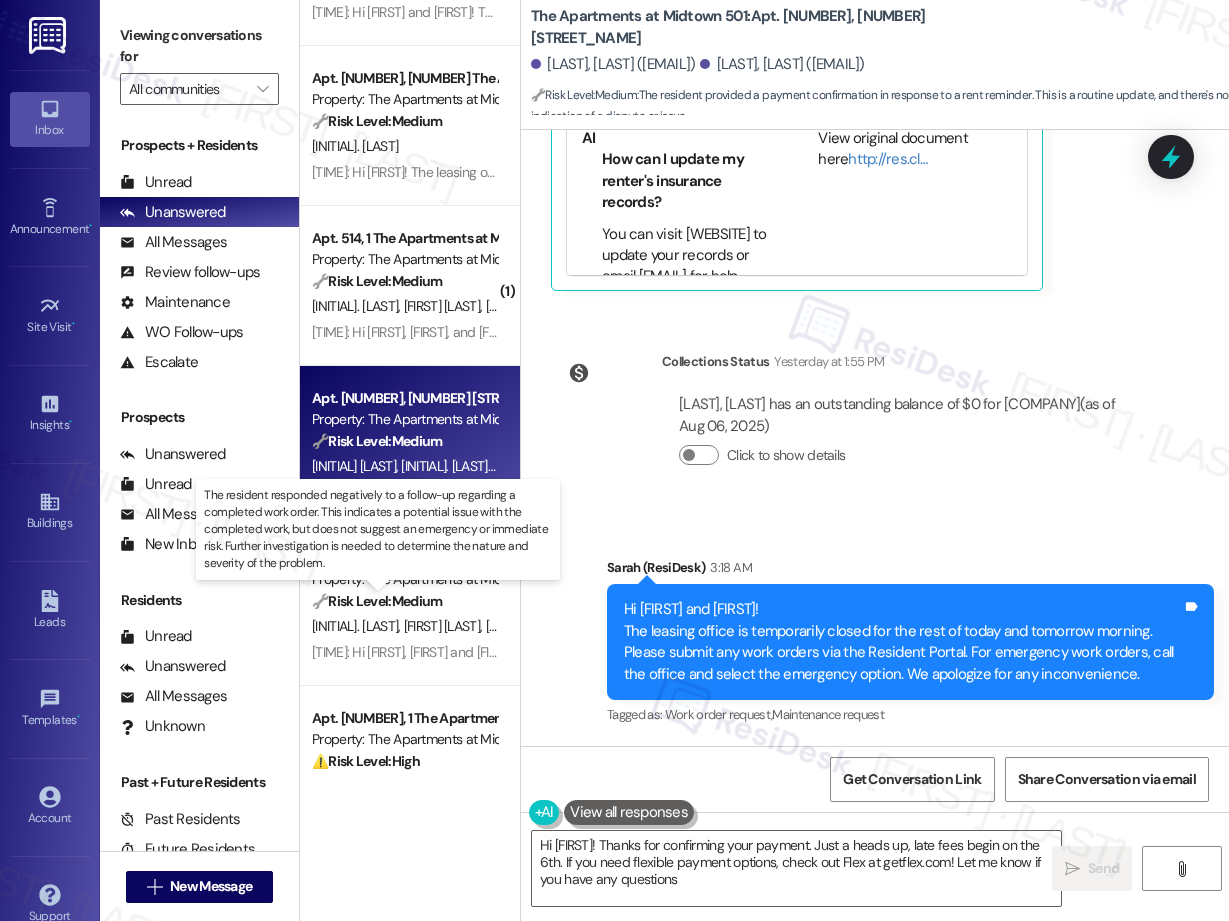 type on "Hi {{first_name}}! Thanks for confirming your payment. Just a heads up, late fees begin on the 6th. If you need flexible payment options, check out Flex at getflex.com! Let me know if you have any questions!" 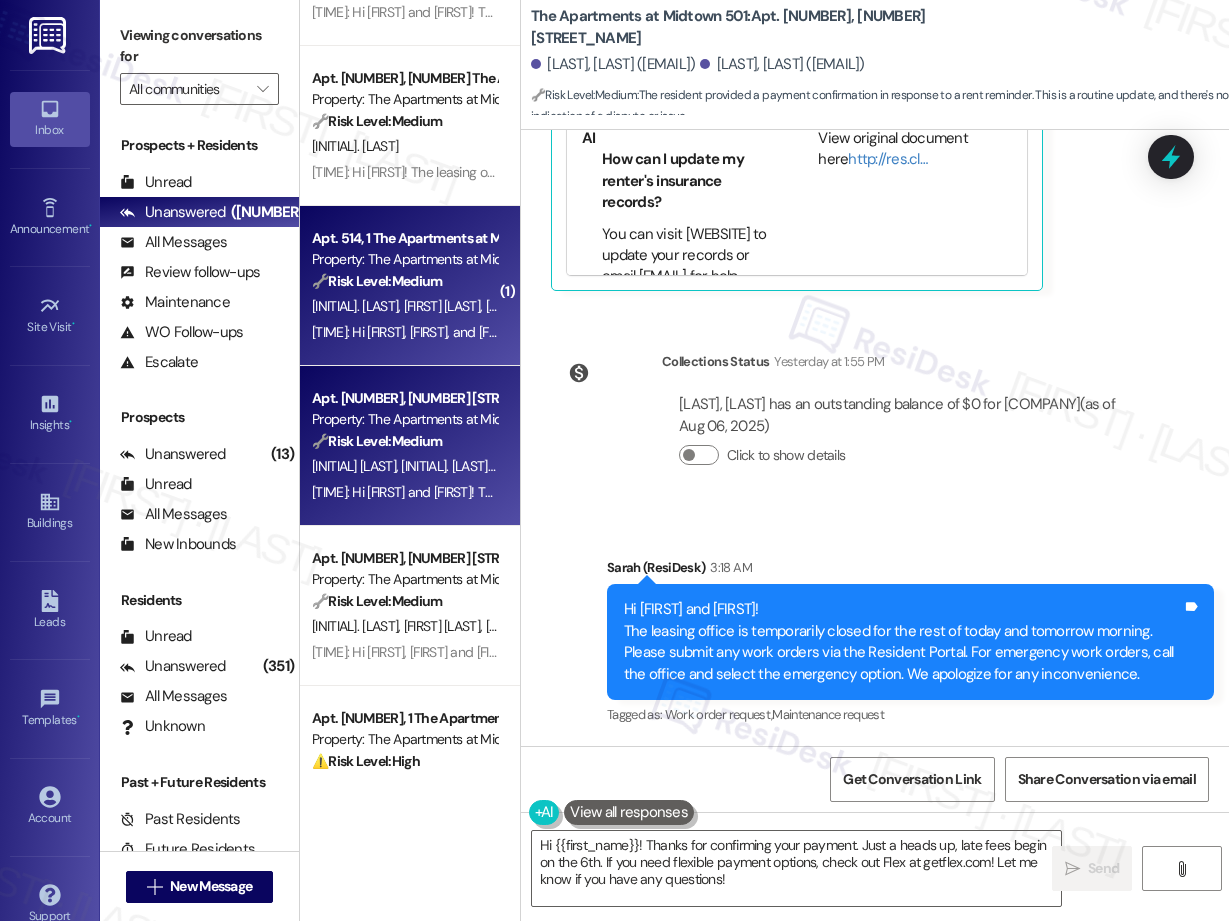 click on "Apt. [NUMBER], [NUMBER] [STREET] [PROPERTY NAME] 🔧  Risk Level:  Medium The resident is confirming that they have already paid their rent after receiving a reminder. This is a routine update, and there is no indication of a dispute or issue. [INITIAL]. [LAST] [INITIAL]. [LAST] [INITIAL]. [LAST] [TIME]: Hi [FIRST], [FIRST], [FIRST] and [FIRST]!
The leasing office is temporarily closed for the rest of today and tomorrow morning. Please submit any work orders via the Resident Portal. For emergency work orders, call the office and select the emergency option. We apologize for any inconvenience. [TIME]: Hi [FIRST], [FIRST], [FIRST] and [FIRST]!
The leasing office is temporarily closed for the rest of today and tomorrow morning. Please submit any work orders via the Resident Portal. For emergency work orders, call the office and select the emergency option. We apologize for any inconvenience." at bounding box center [410, 286] 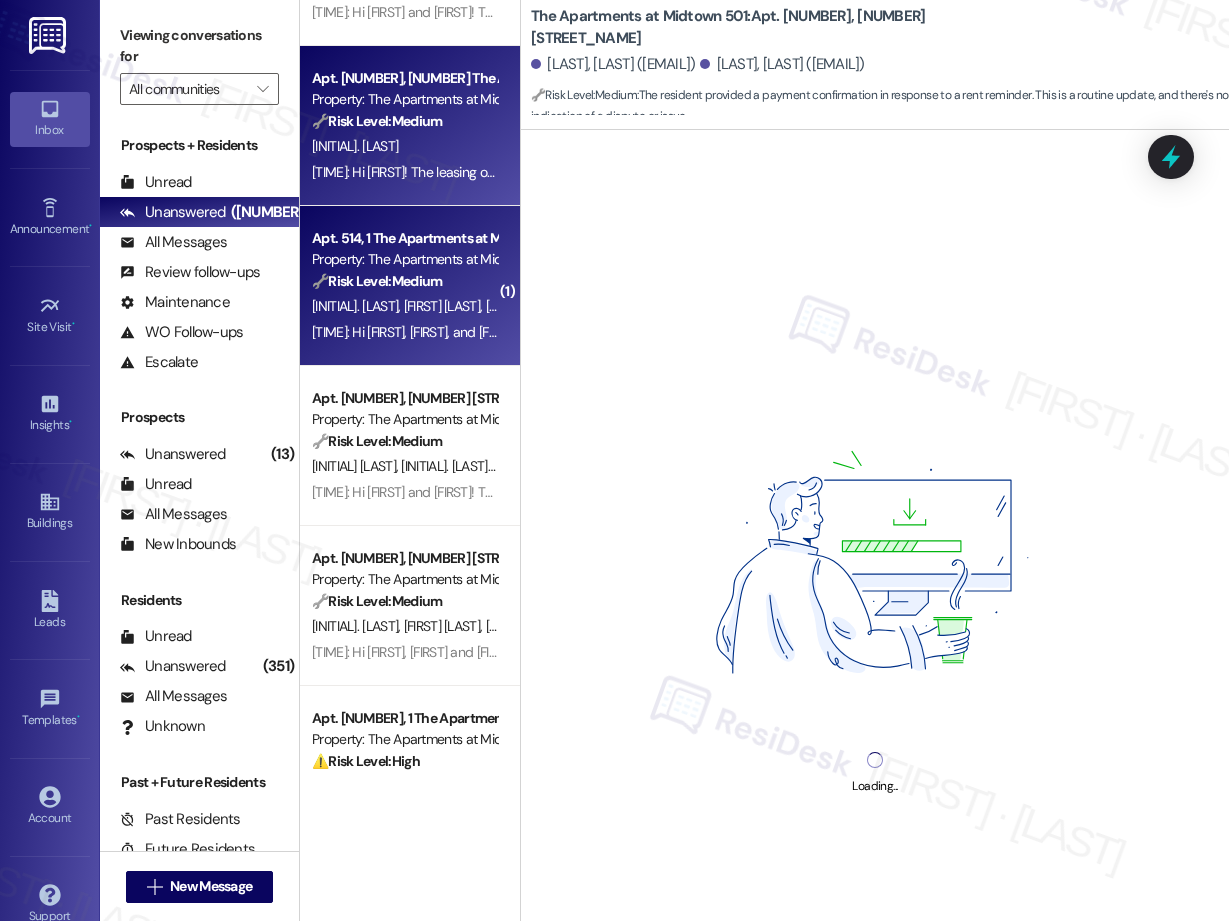 click on "[TIME]: Hi Brandon!
The leasing office is temporarily closed for the rest of today and tomorrow morning. Please submit any work orders via the Resident Portal. For emergency work orders, call the office and select the emergency option. We apologize for any inconvenience. [TIME]: Hi Brandon!
The leasing office is temporarily closed for the rest of today and tomorrow morning. Please submit any work orders via the Resident Portal. For emergency work orders, call the office and select the emergency option. We apologize for any inconvenience." at bounding box center (1091, 172) 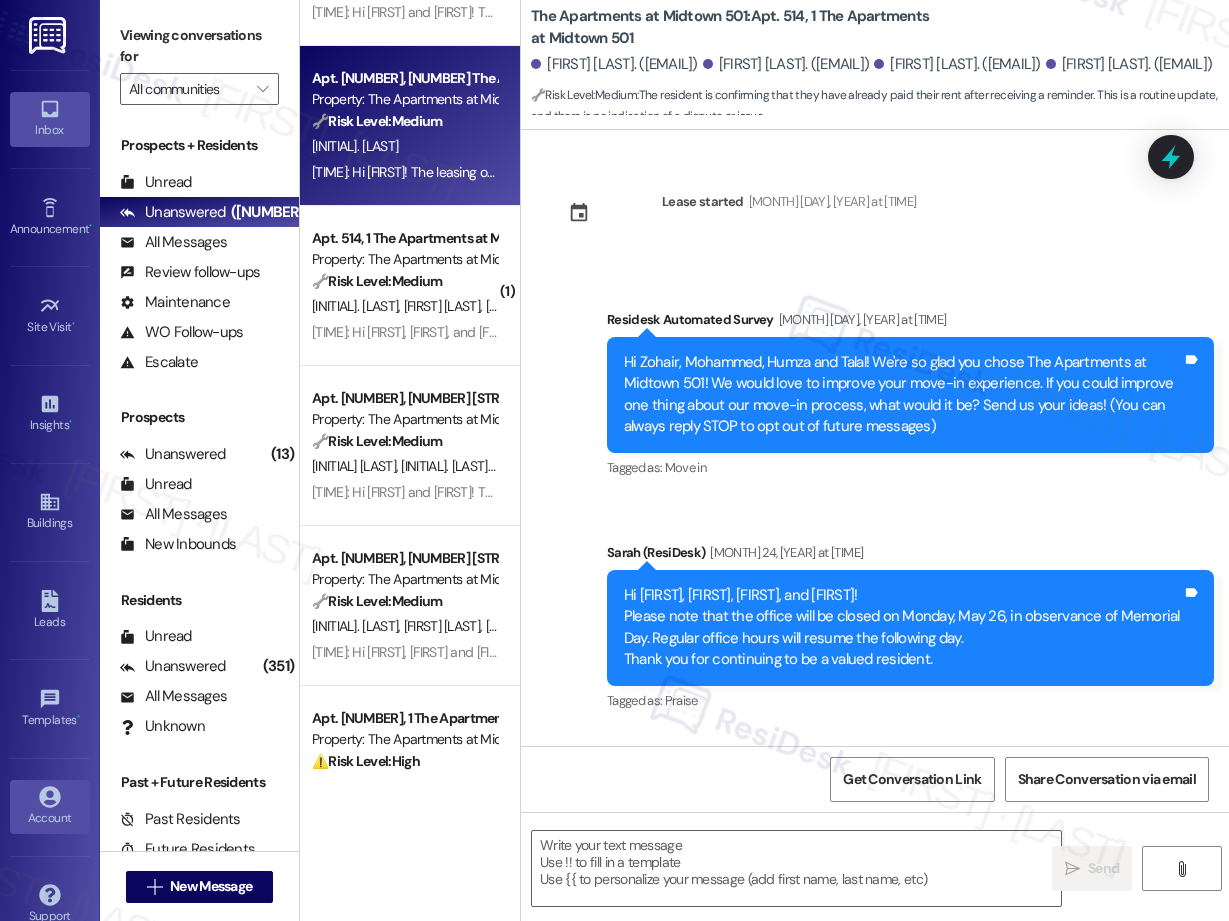 scroll, scrollTop: 3346, scrollLeft: 0, axis: vertical 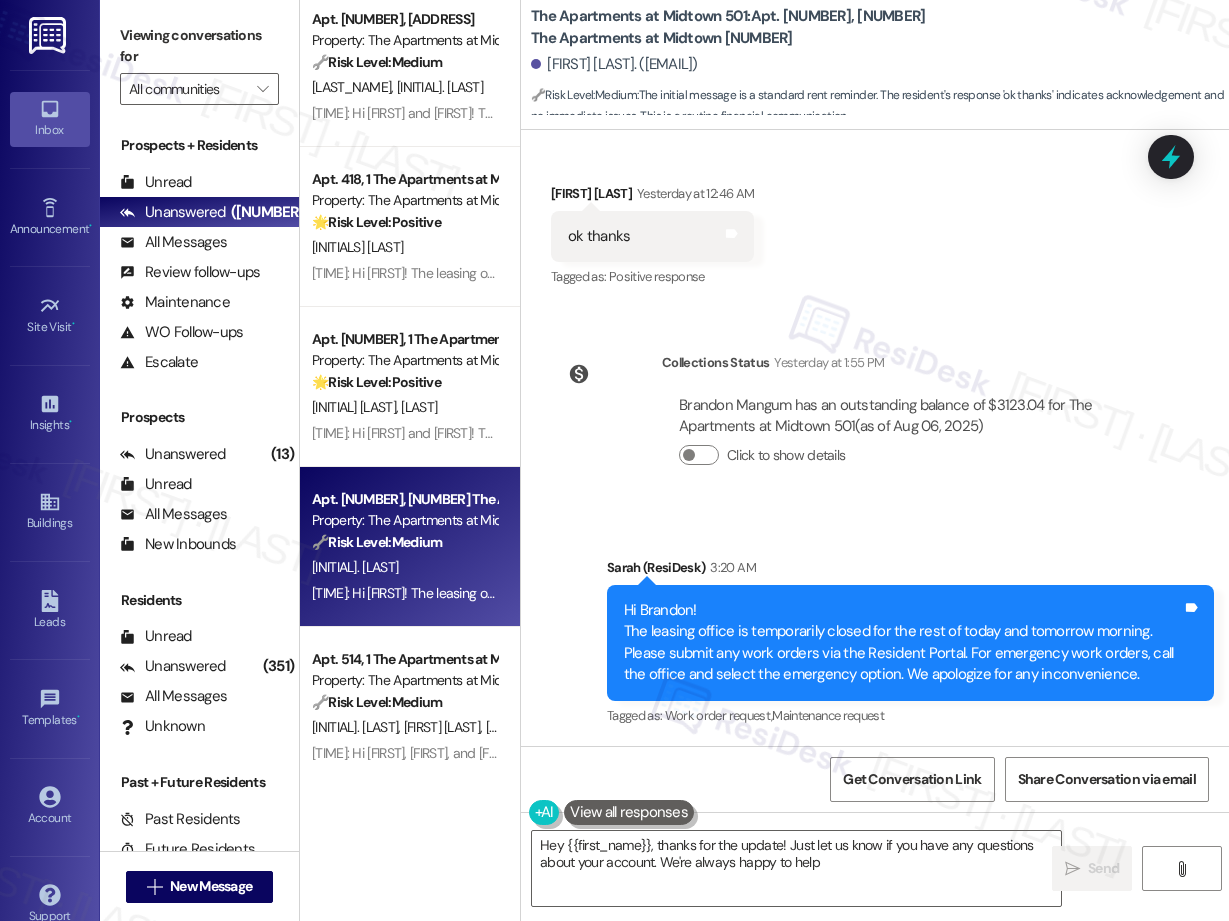 type on "Hey {{first_name}}, thanks for the update! Just let us know if you have any questions about your account. We're always happy to help!" 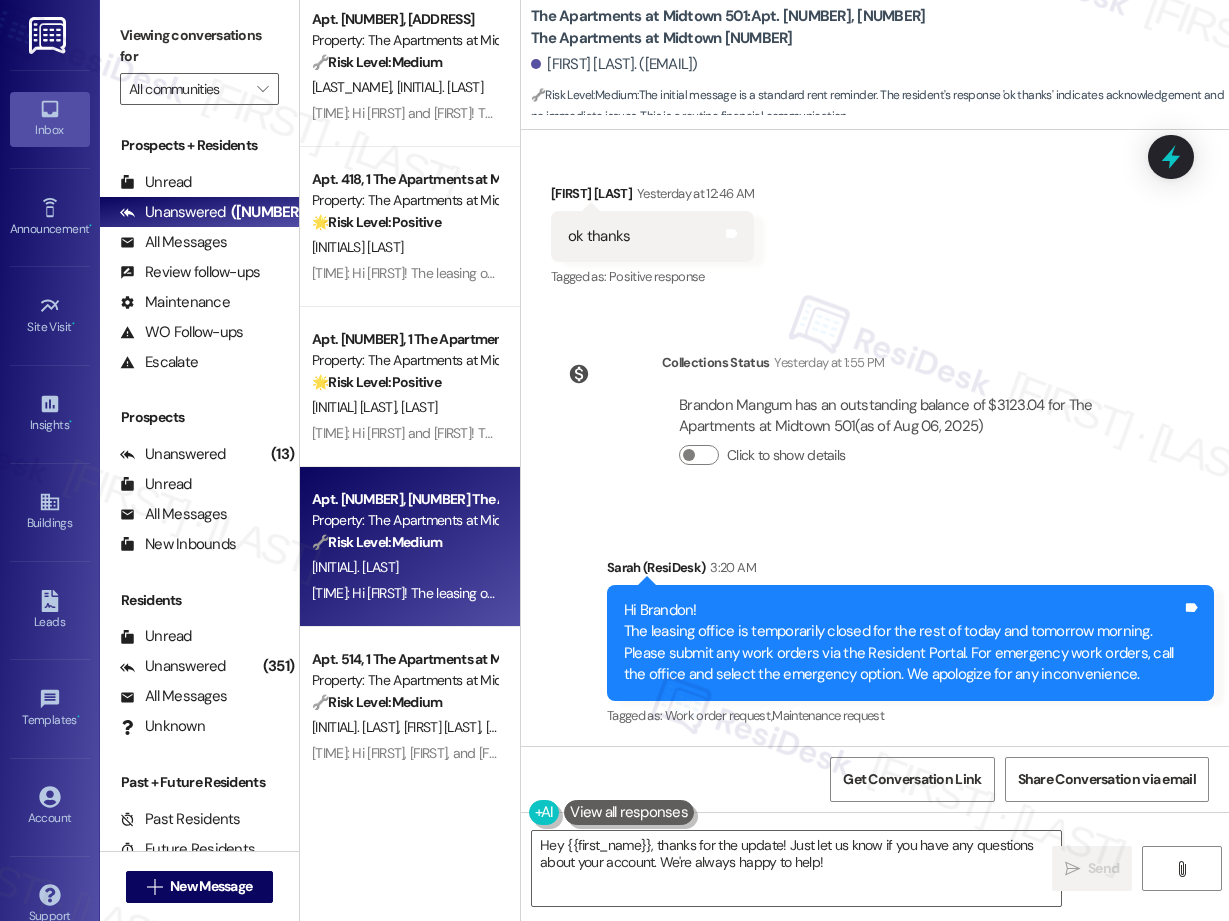 scroll, scrollTop: 5741, scrollLeft: 0, axis: vertical 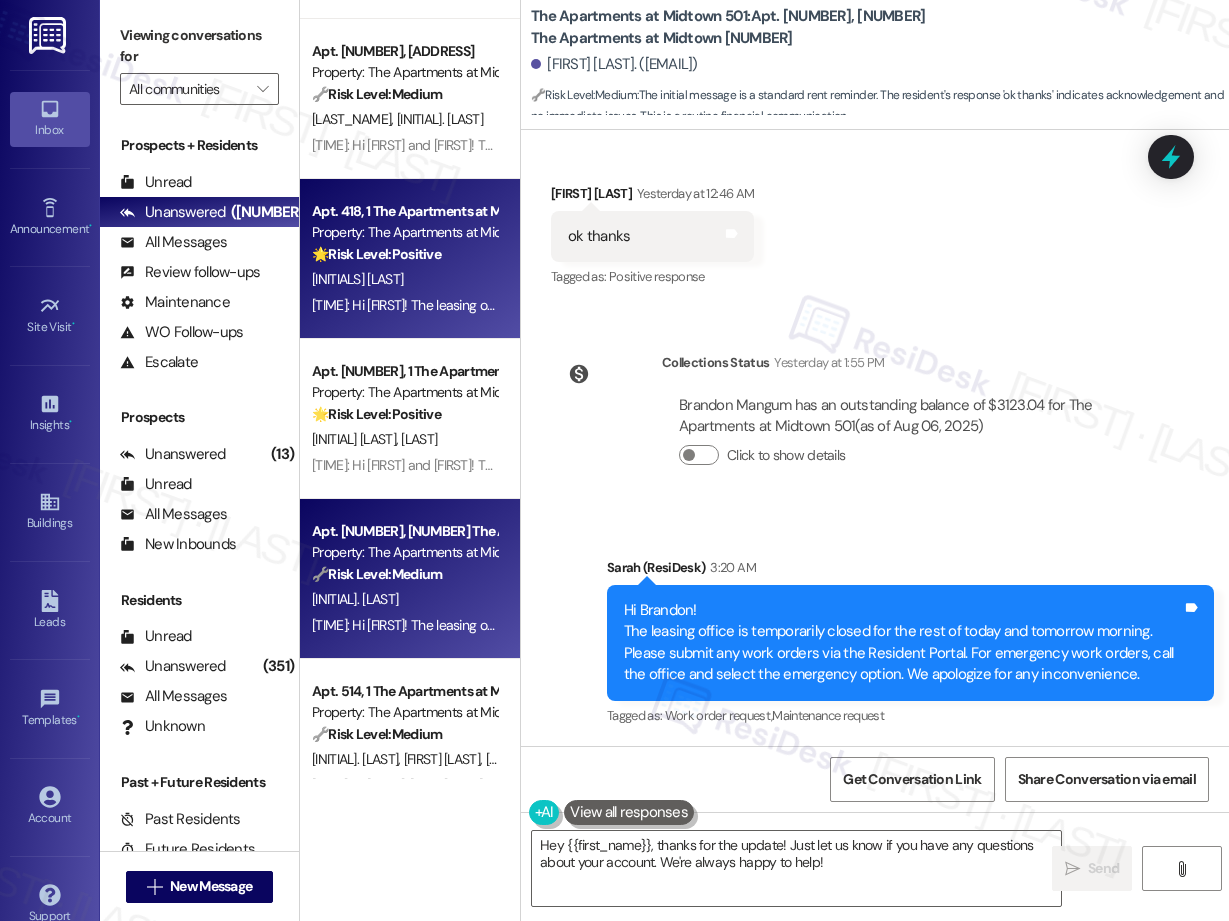 click on "🌟  Risk Level:  Positive" at bounding box center [376, 254] 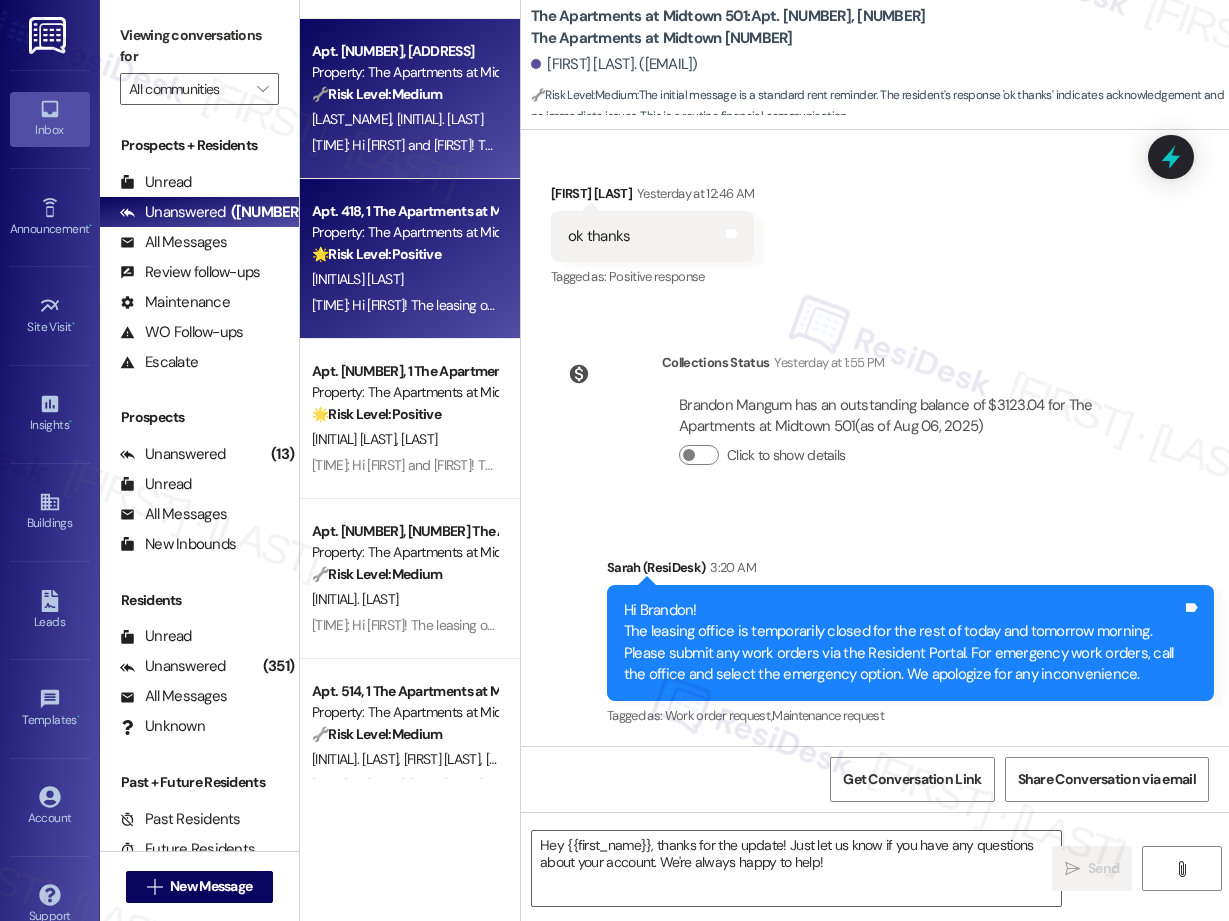 type on "Fetching suggested responses. Please feel free to read through the conversation in the meantime." 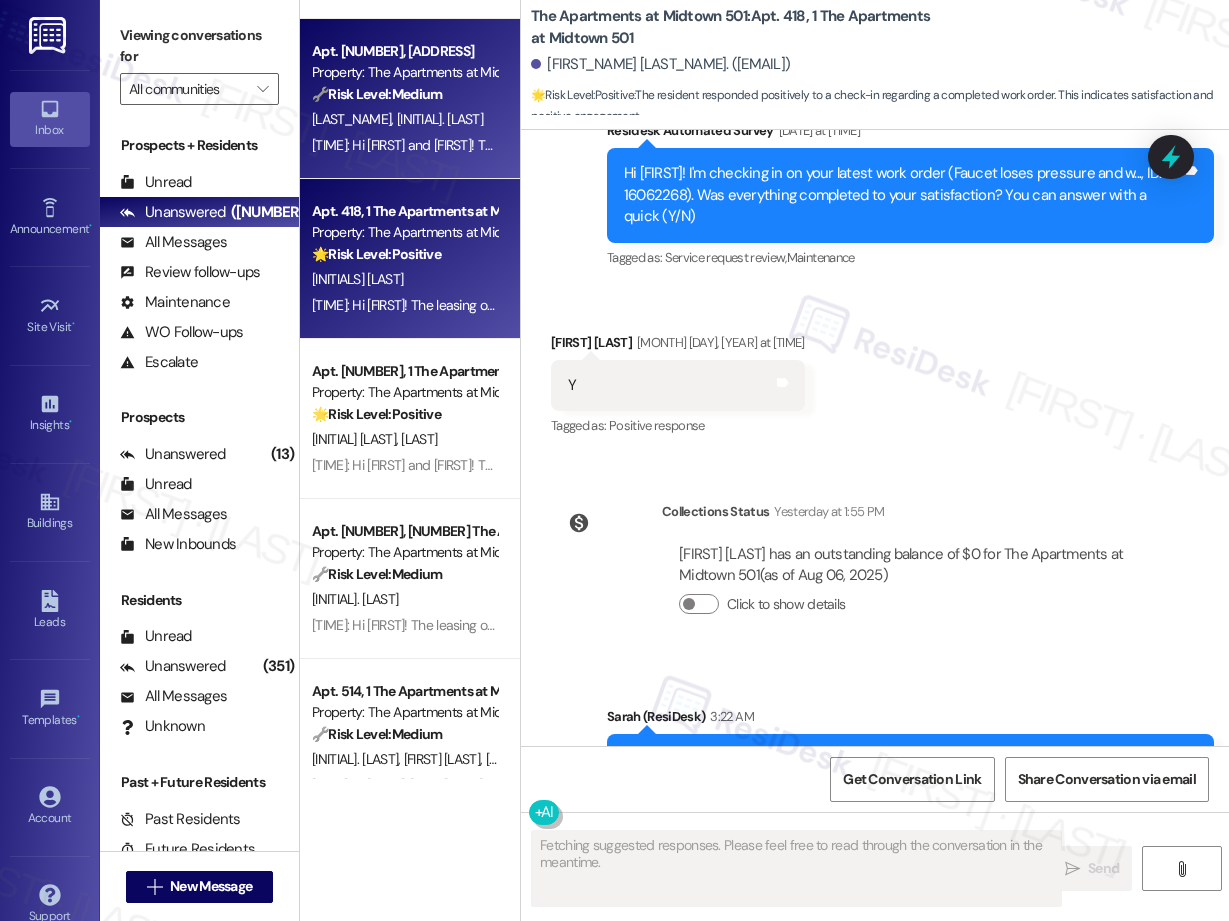 click on "Apt. [NUMBER], [NUMBER] [PROPERTY_NAME] Property: [PROPERTY_NAME] 🔧  Risk Level:  Medium The resident is confirming the completion of a maintenance request. The work order is for non-critical maintenance (outlets not working) and the resident is indicating satisfaction with the resolution. [LAST_NAME] [LAST_NAME] [TIME]: Hi [FIRST_NAME] and [FIRST_NAME]!
The leasing office is temporarily closed for the rest of today and tomorrow morning. Please submit any work orders via the Resident Portal. For emergency work orders, call the office and select the emergency option. We apologize for any inconvenience. [TIME]: Hi [FIRST_NAME] and [FIRST_NAME]!
The leasing office is temporarily closed for the rest of today and tomorrow morning. Please submit any work orders via the Resident Portal. For emergency work orders, call the office and select the emergency option. We apologize for any inconvenience." at bounding box center (410, 99) 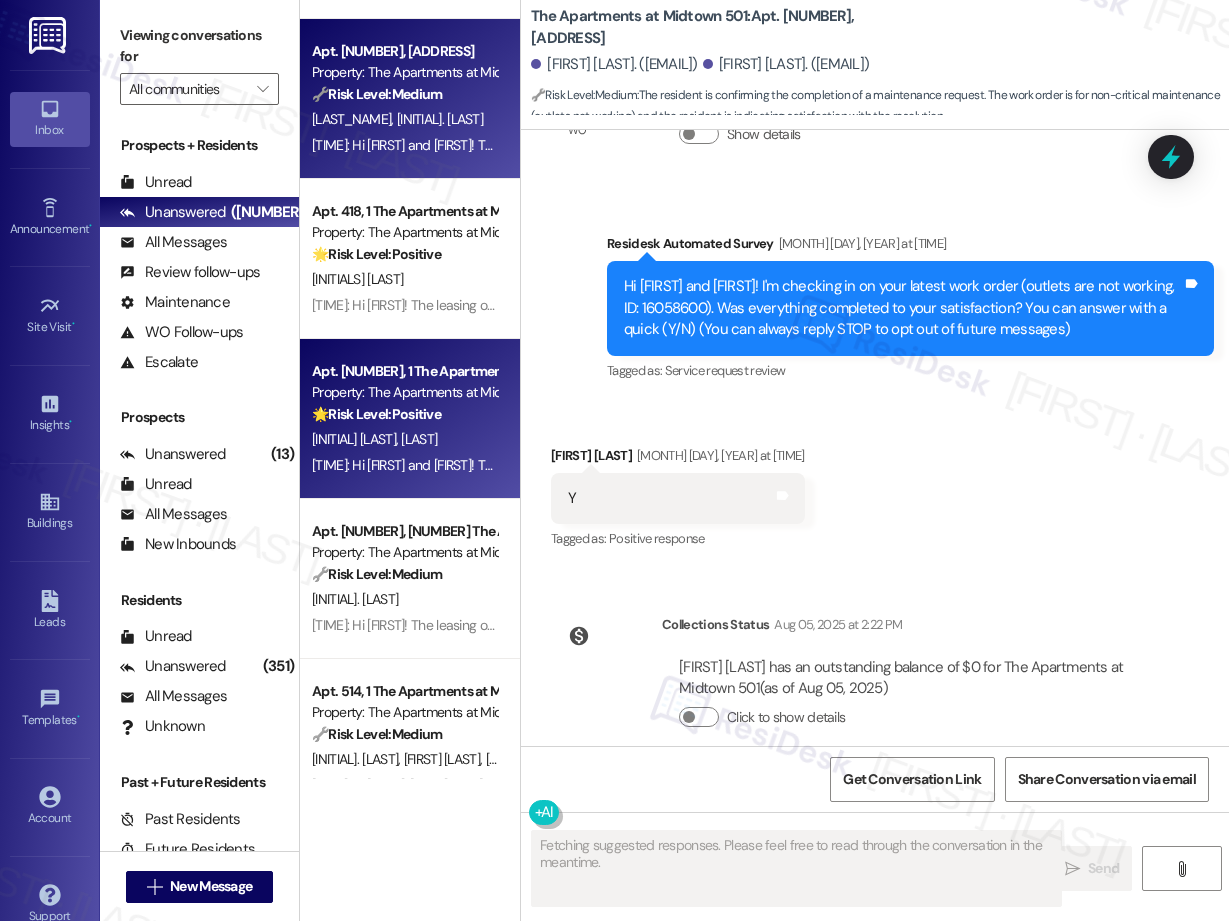scroll, scrollTop: 0, scrollLeft: 0, axis: both 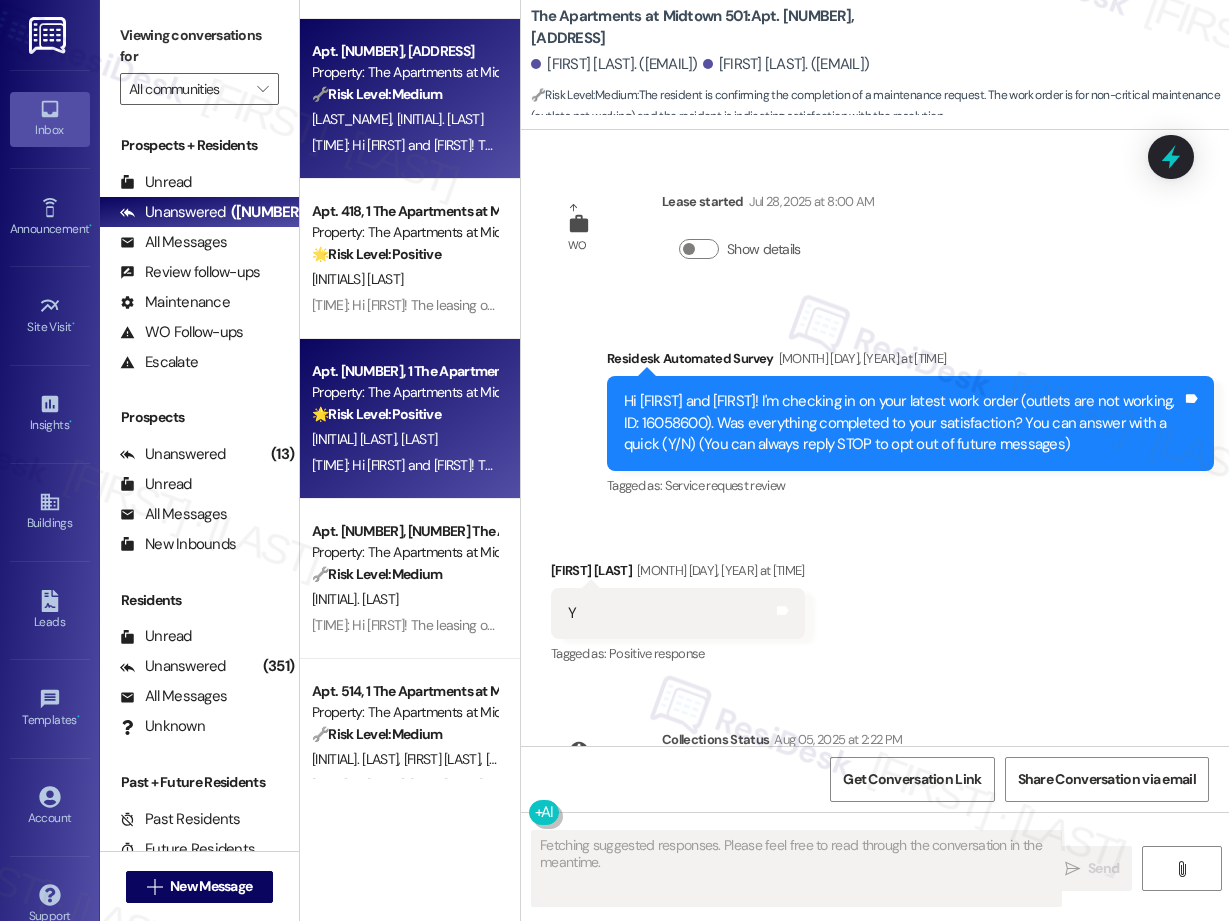 type 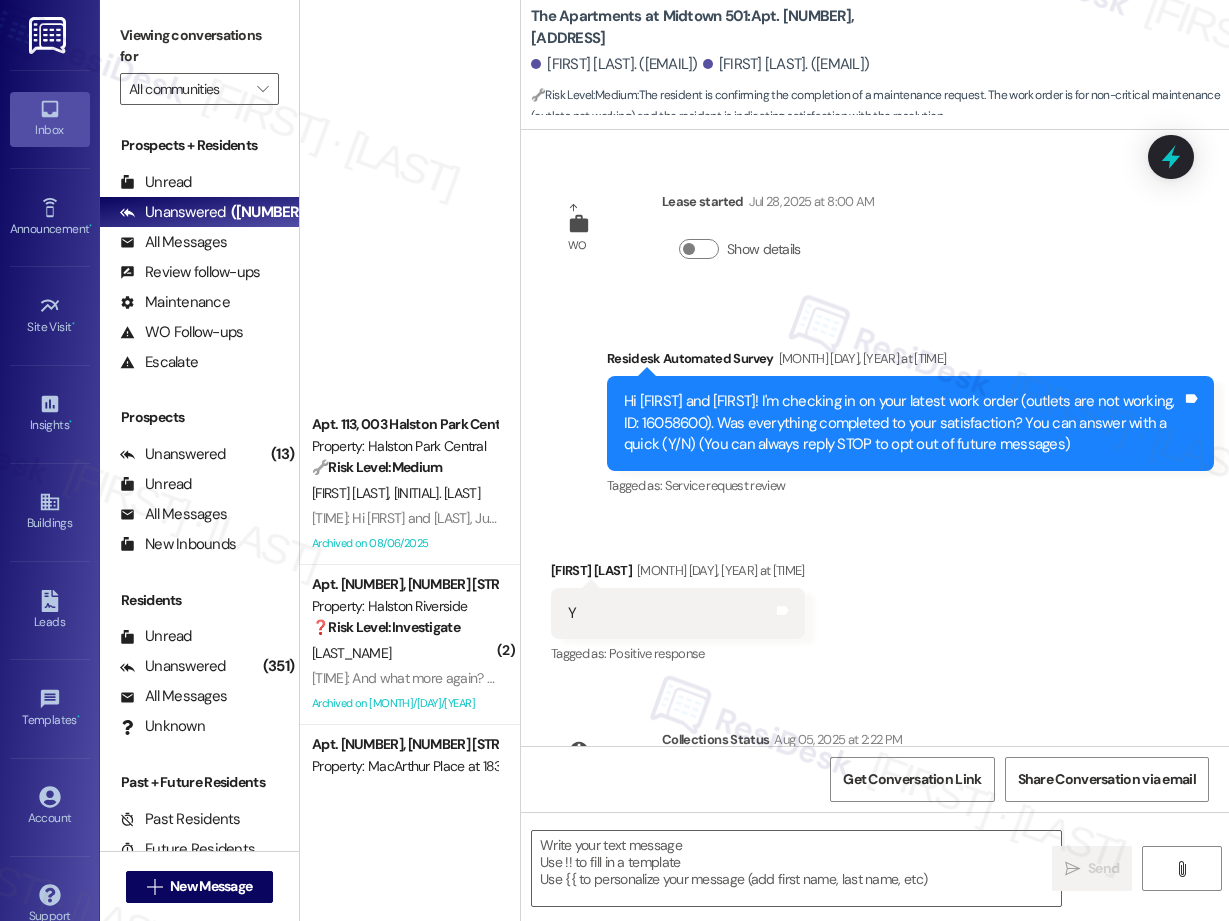 scroll, scrollTop: 7221, scrollLeft: 0, axis: vertical 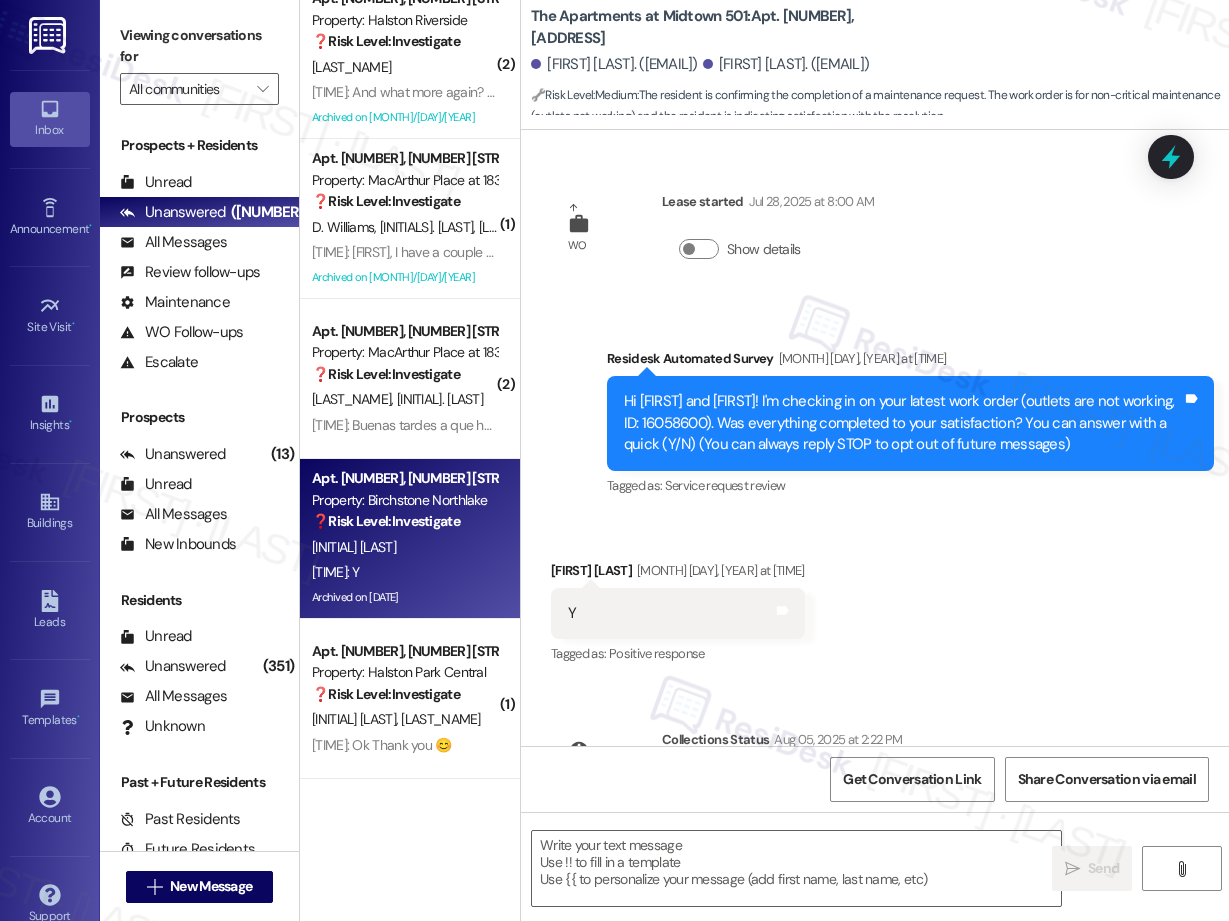 click on "1:39 AM: Y 1:39 AM: Y" at bounding box center [404, 572] 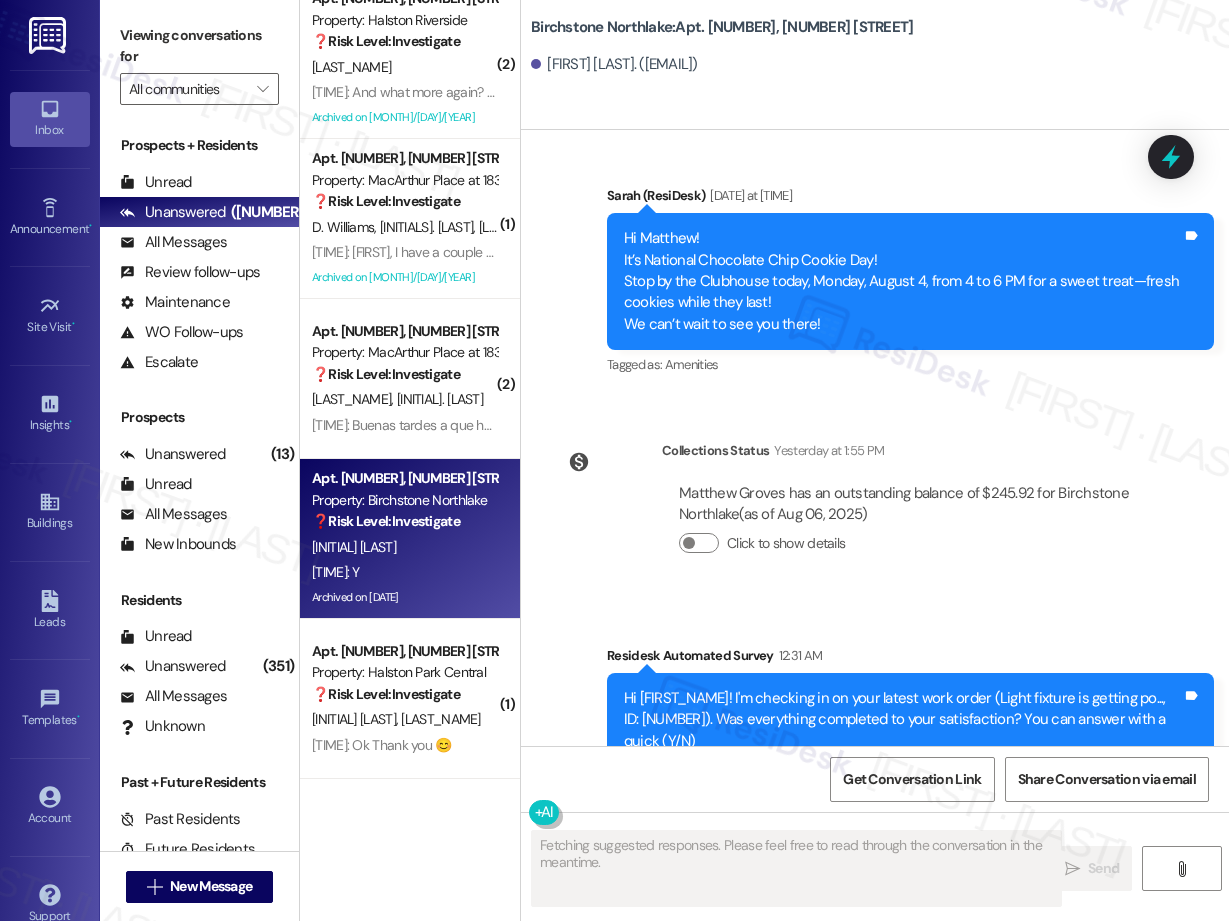 scroll, scrollTop: 4190, scrollLeft: 0, axis: vertical 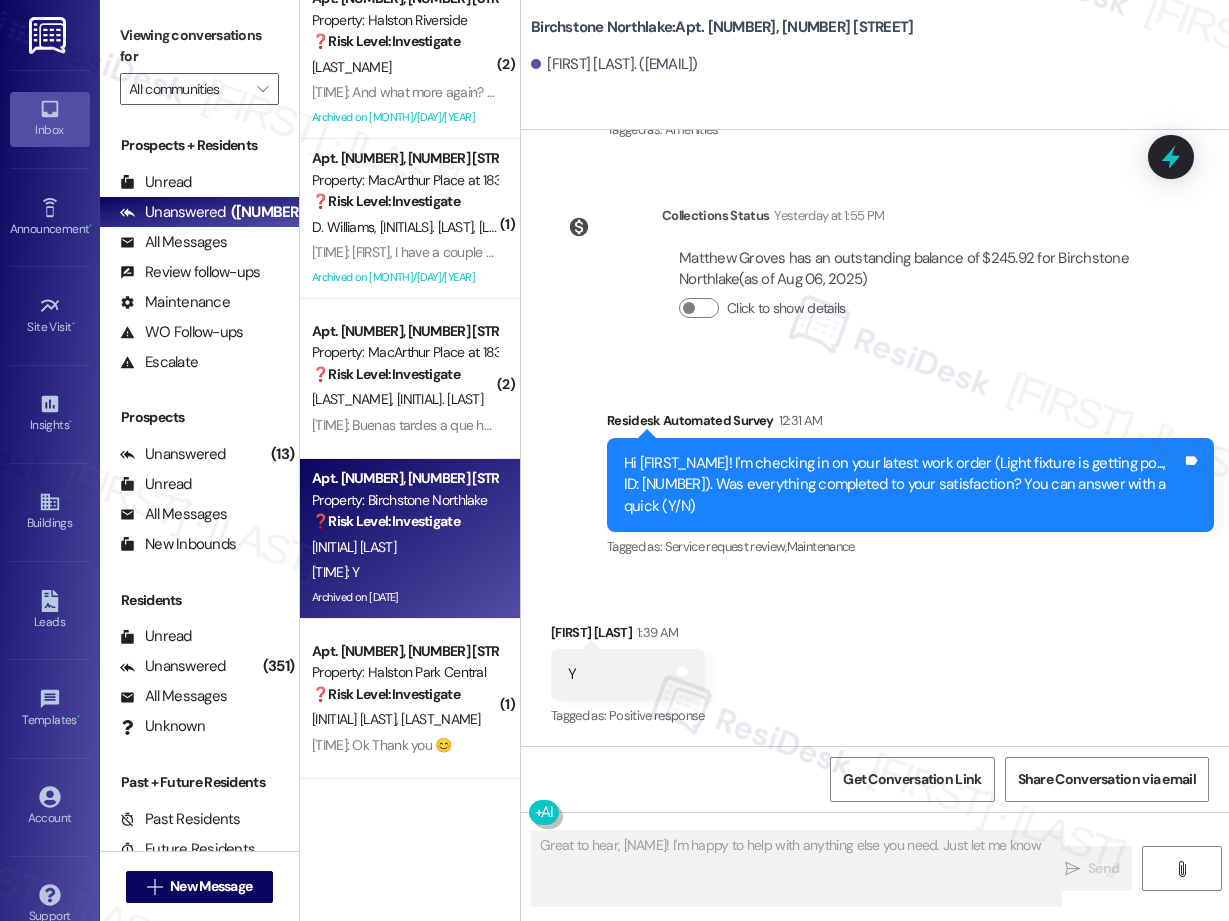 type on "Great to hear, {{first_name}}! I'm happy to help with anything else you need. Just let me know!" 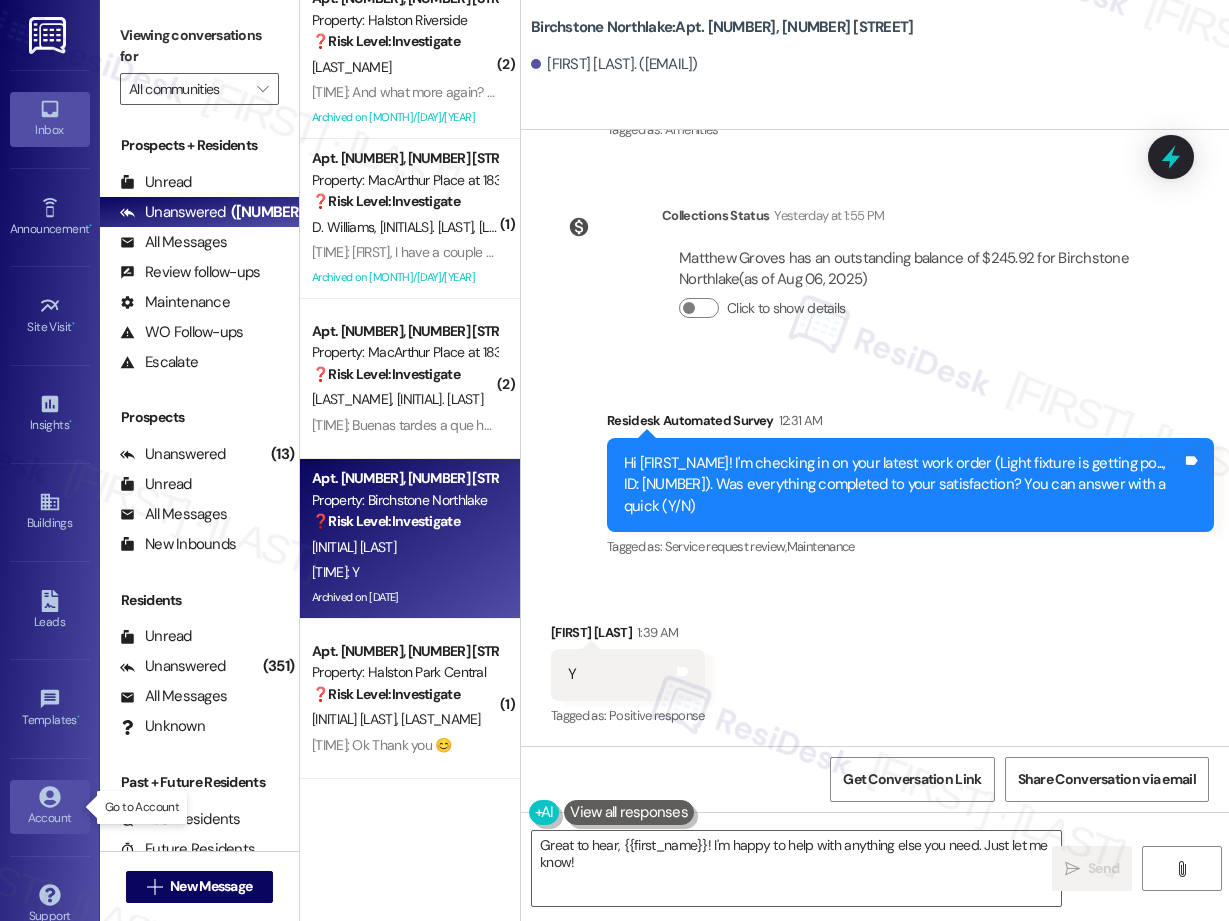 click 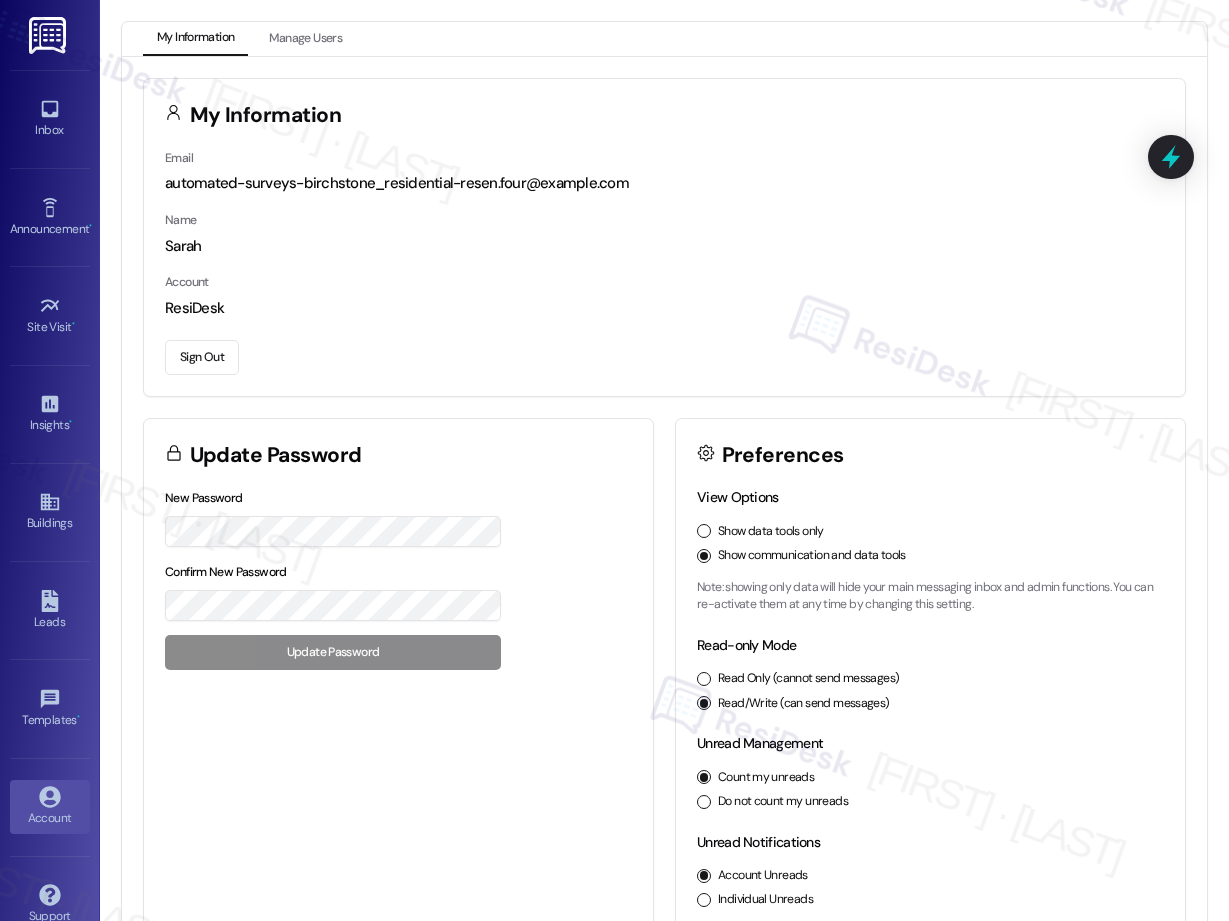 click on "Sign Out" at bounding box center (202, 357) 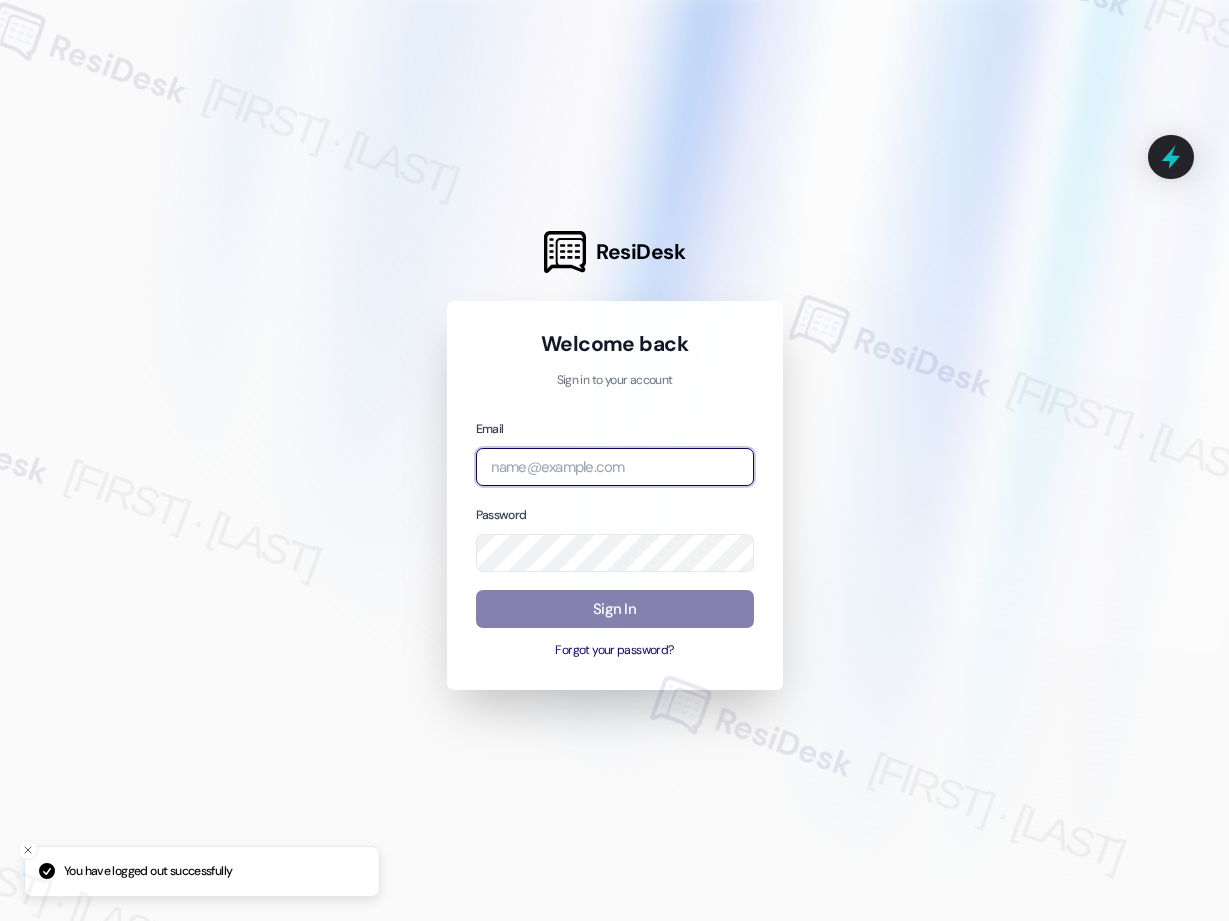type on "[EMAIL]" 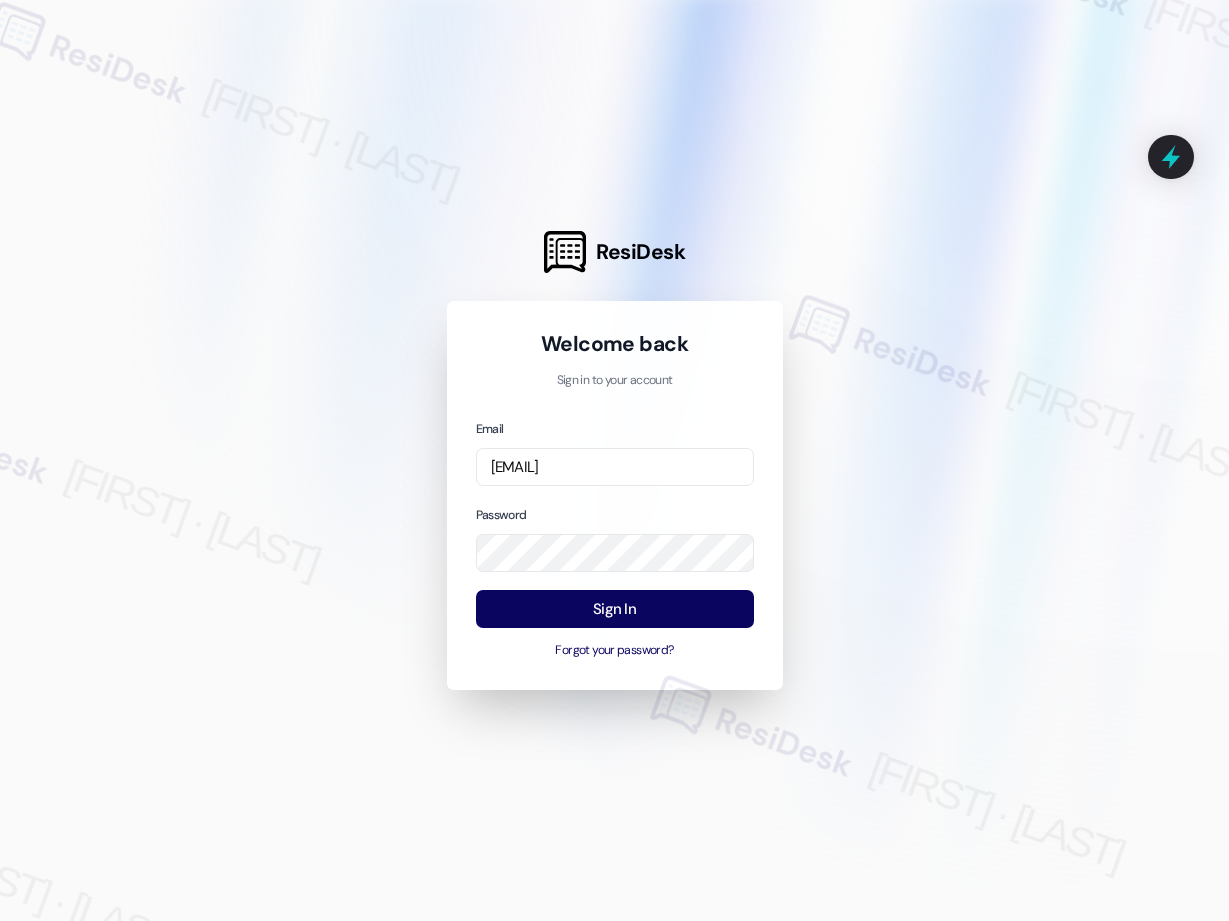 click at bounding box center (614, 460) 